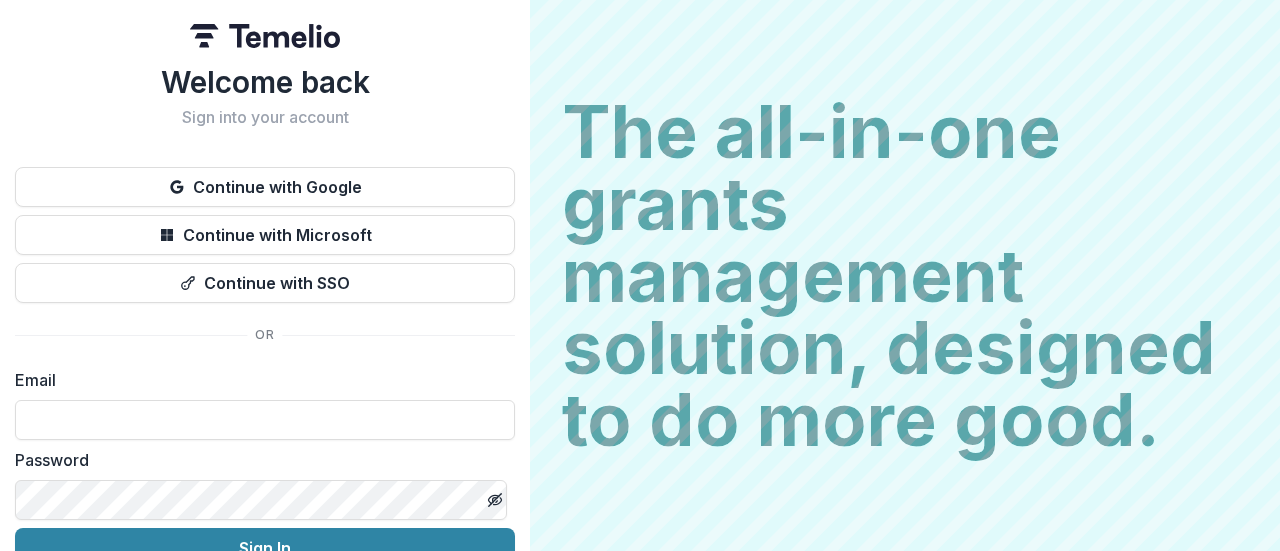scroll, scrollTop: 0, scrollLeft: 0, axis: both 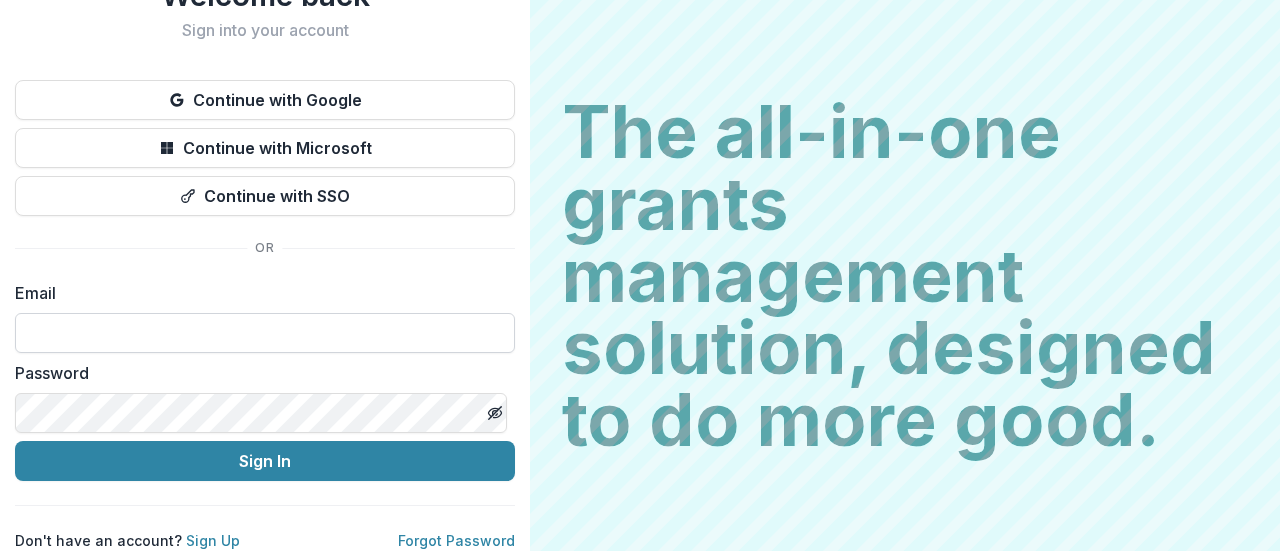 click at bounding box center (265, 333) 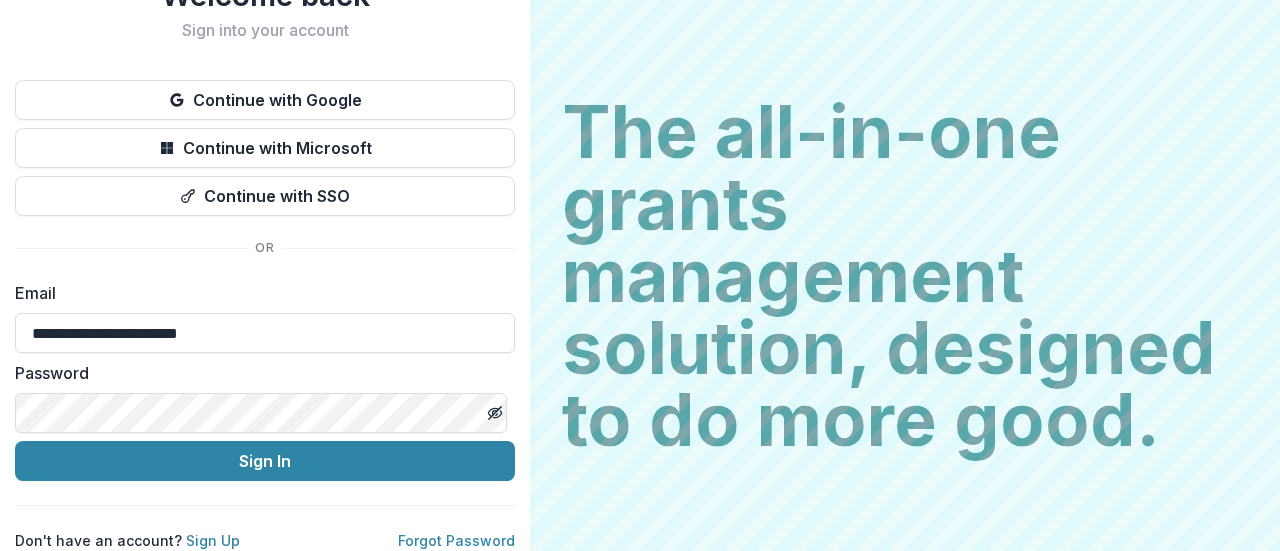 type on "**********" 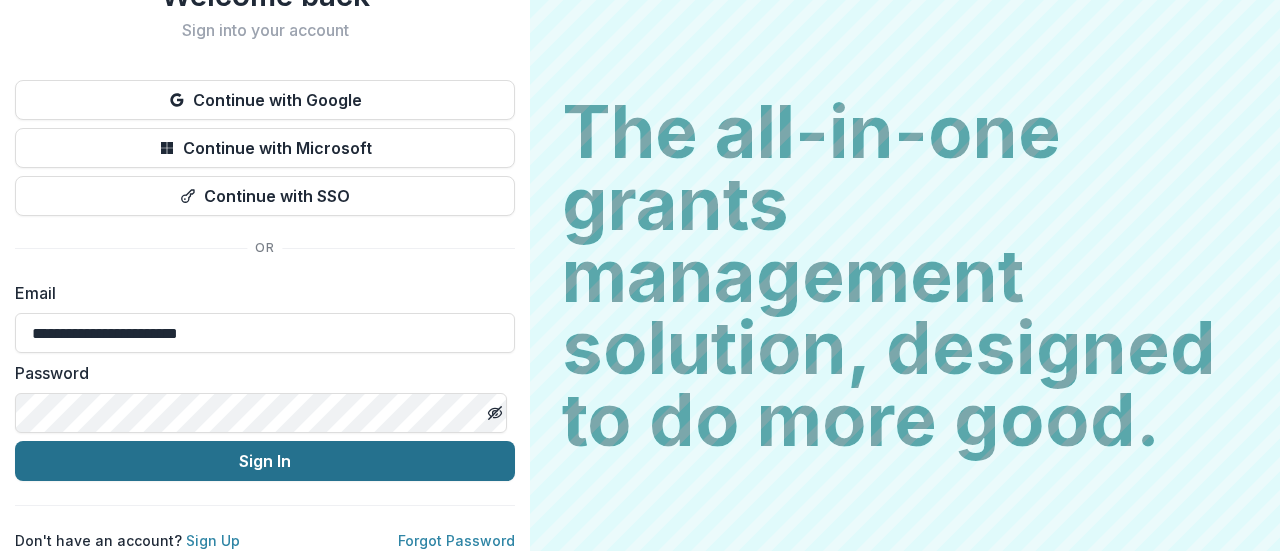 click on "Sign In" at bounding box center [265, 461] 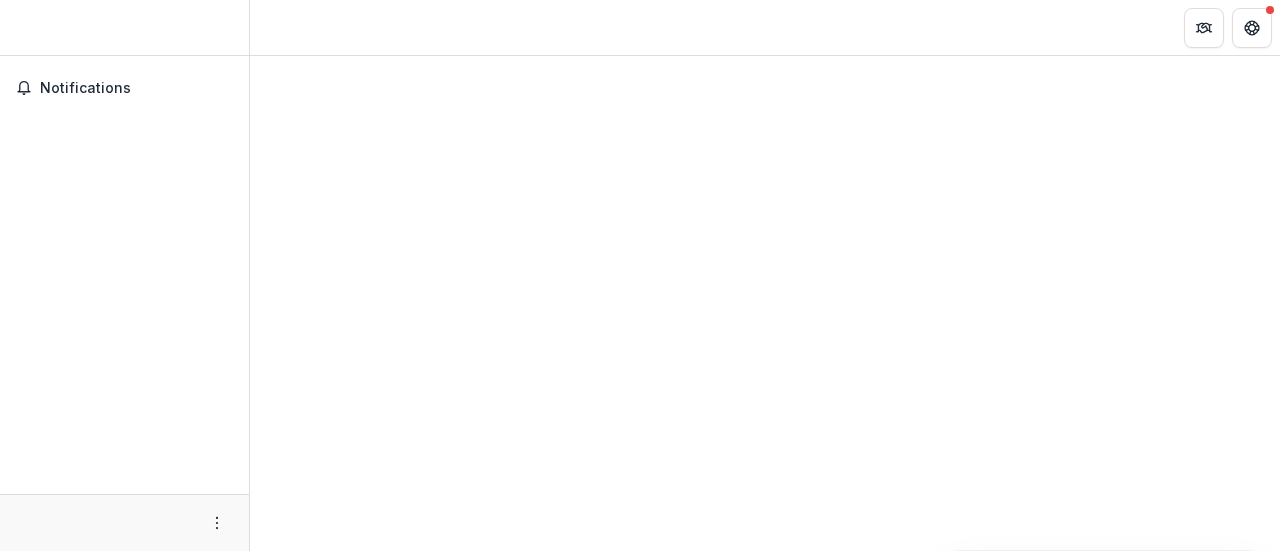 scroll, scrollTop: 0, scrollLeft: 0, axis: both 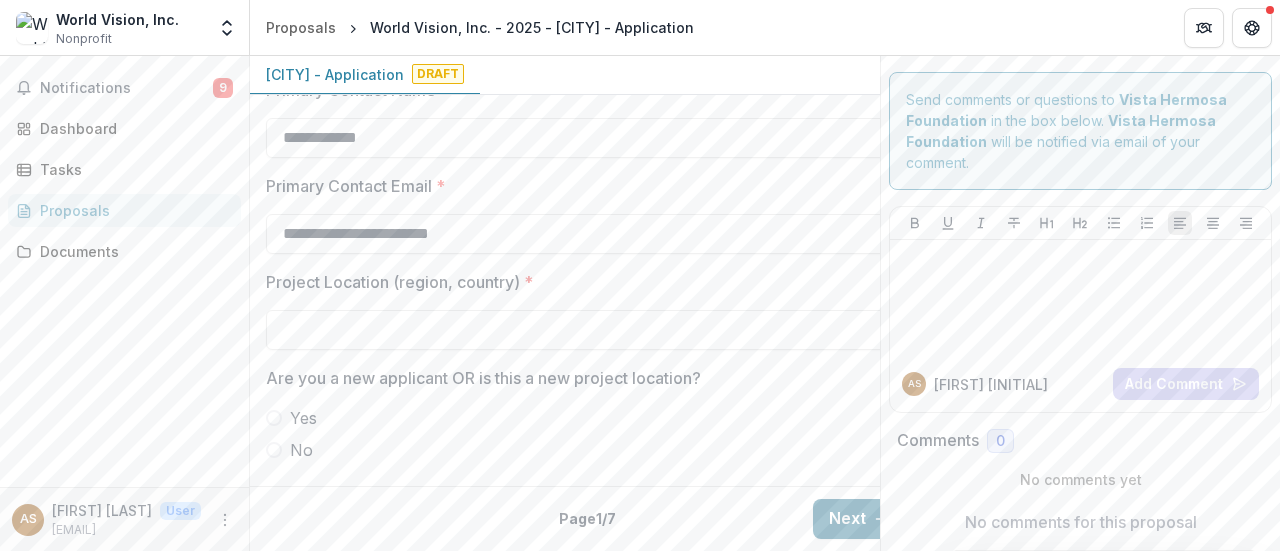 click on "Next" at bounding box center (859, 519) 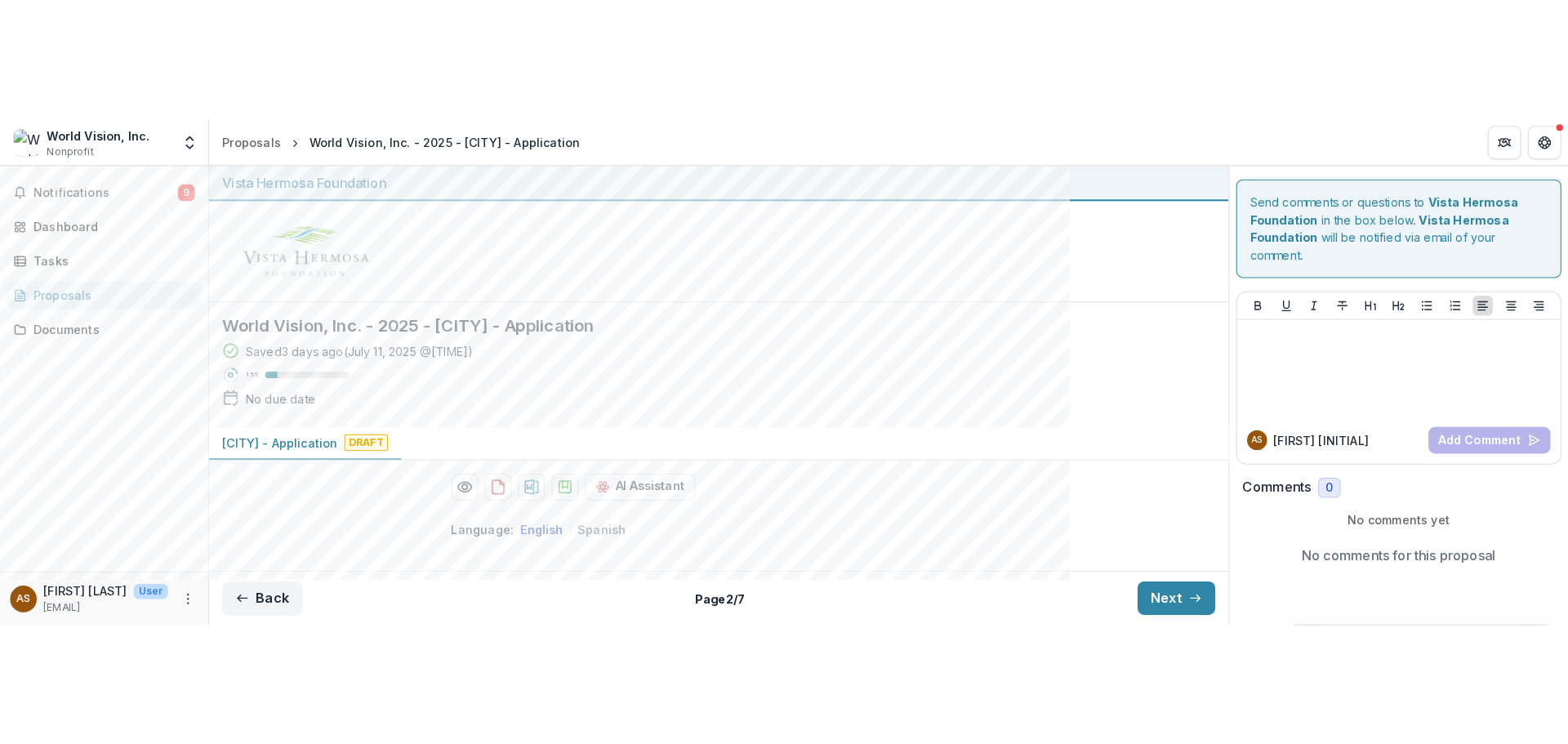 scroll, scrollTop: 0, scrollLeft: 0, axis: both 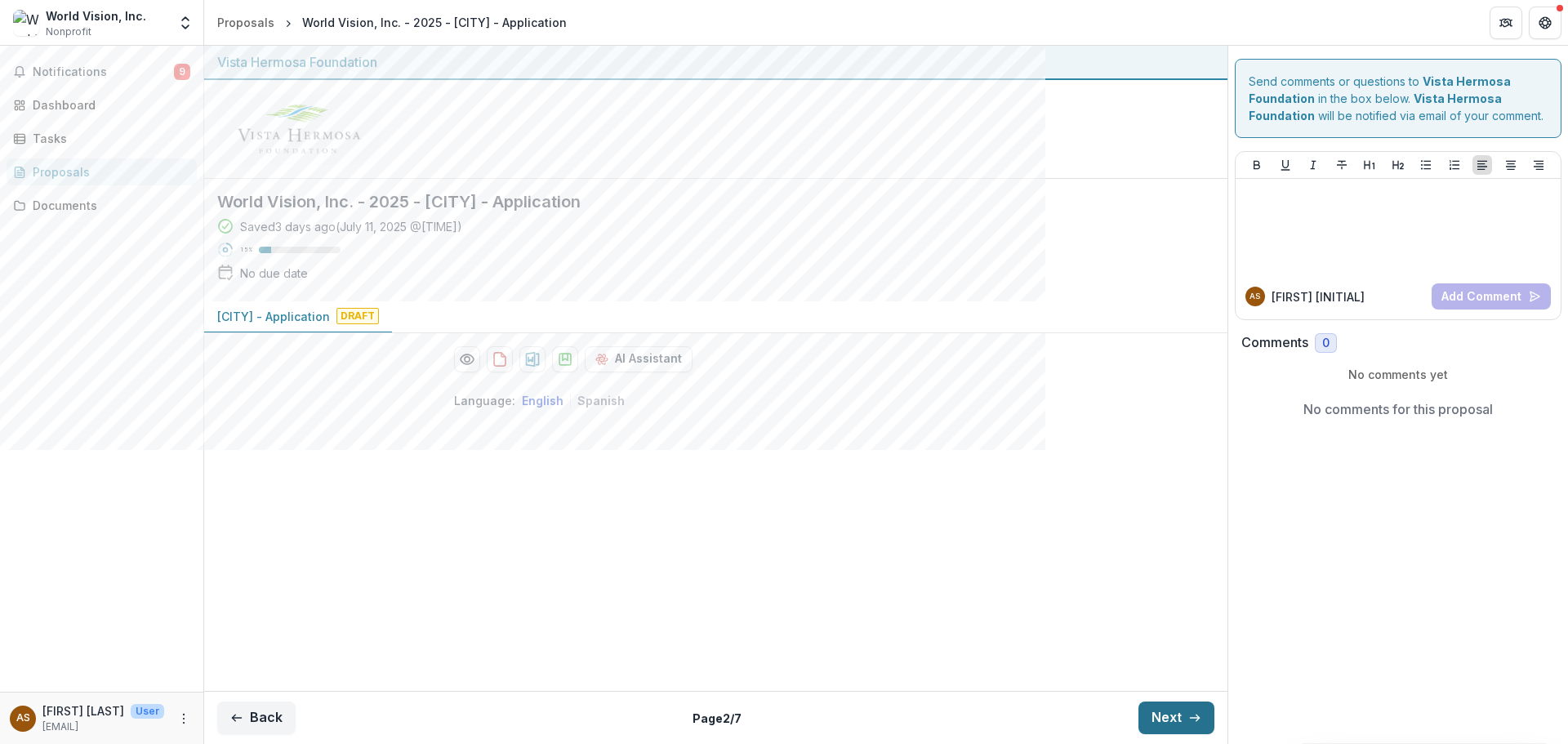 click on "Next" at bounding box center [1176, 718] 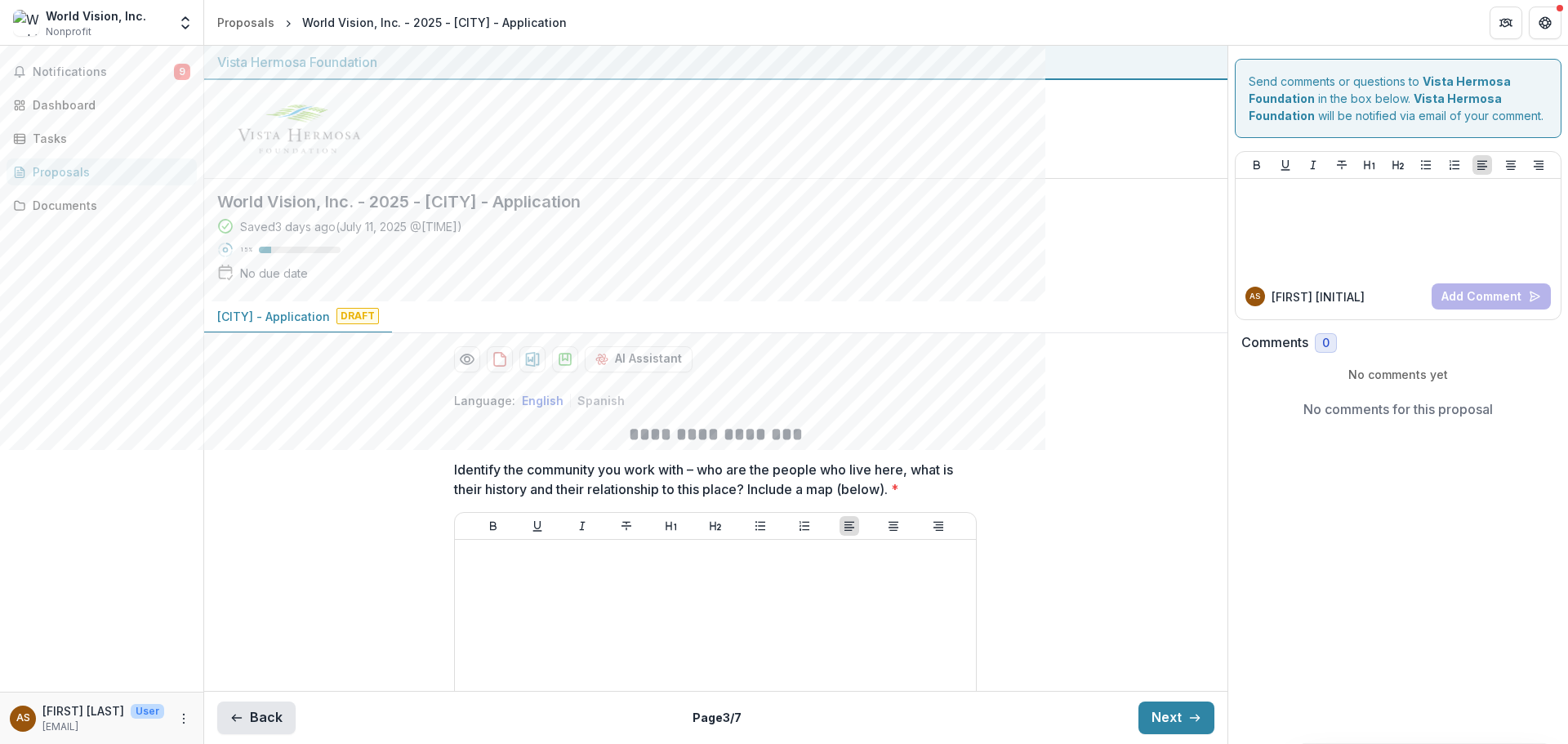 click on "Back" at bounding box center [256, 718] 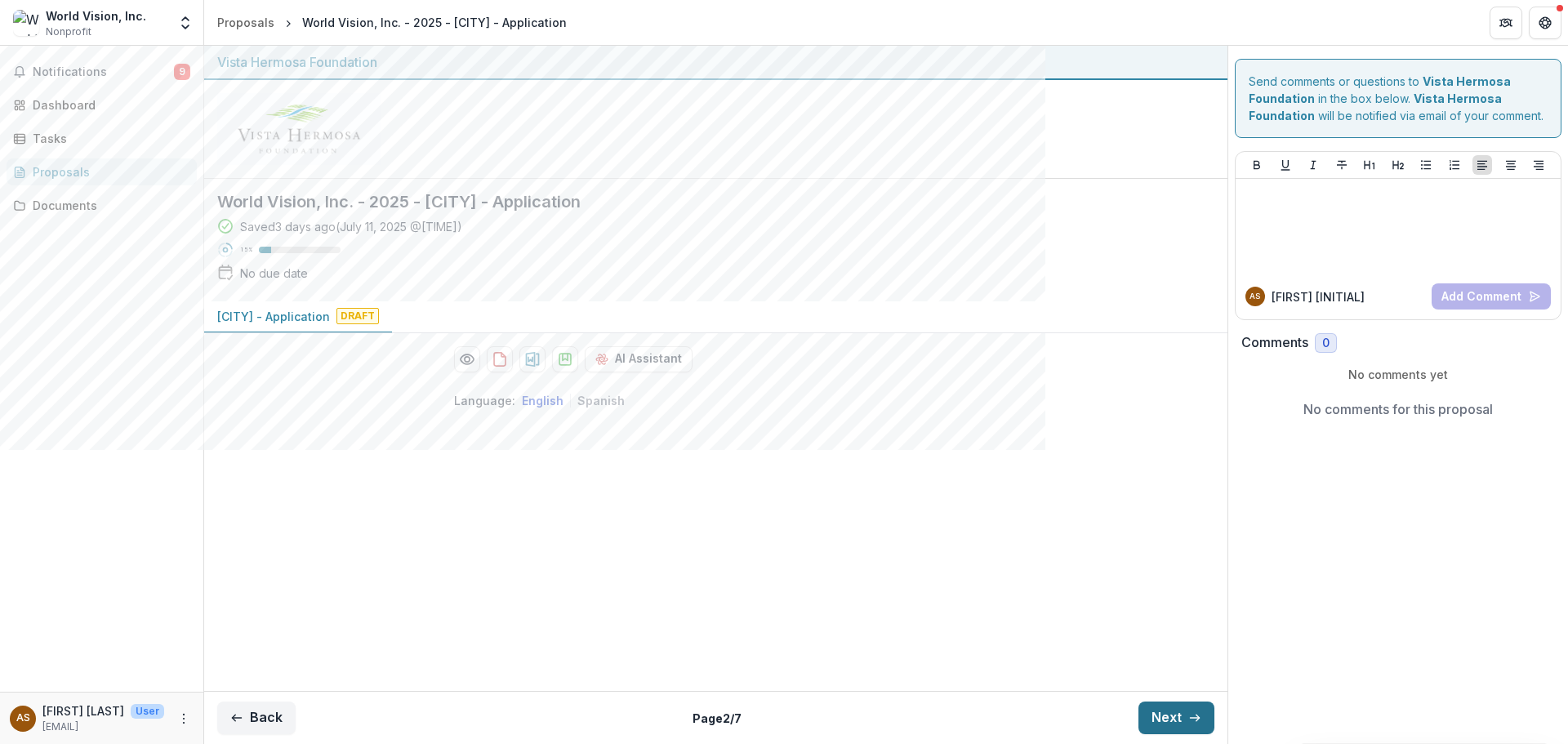 click on "Next" at bounding box center [1176, 718] 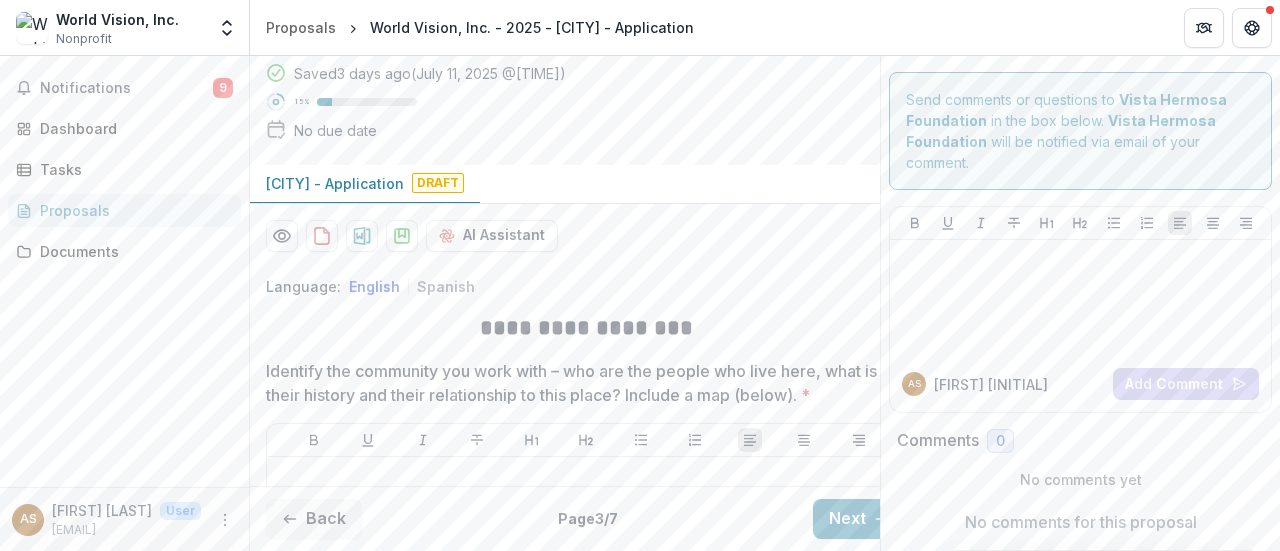 scroll, scrollTop: 300, scrollLeft: 0, axis: vertical 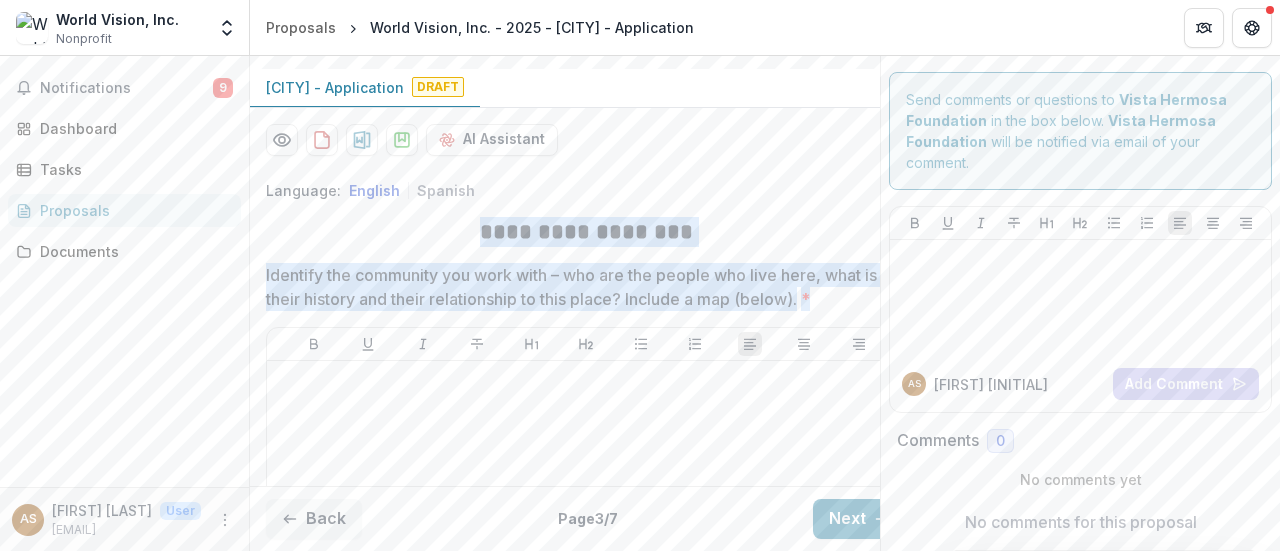 drag, startPoint x: 591, startPoint y: 248, endPoint x: 853, endPoint y: 293, distance: 265.83643 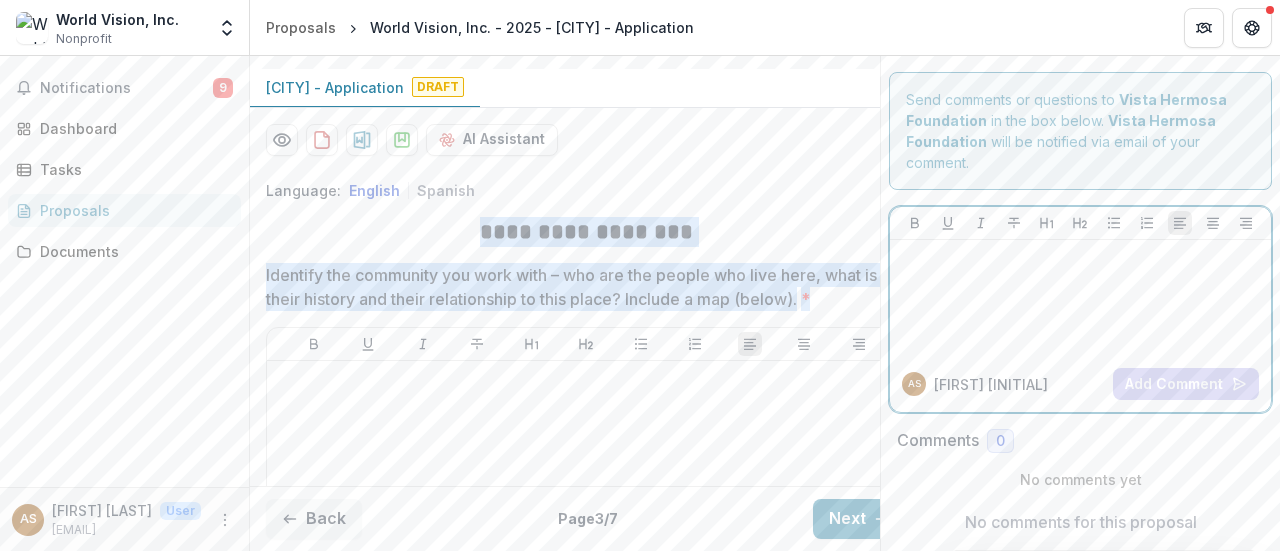 click on "AI Assistant [NAME] [INITIAL] Add Comment" at bounding box center (1080, 309) 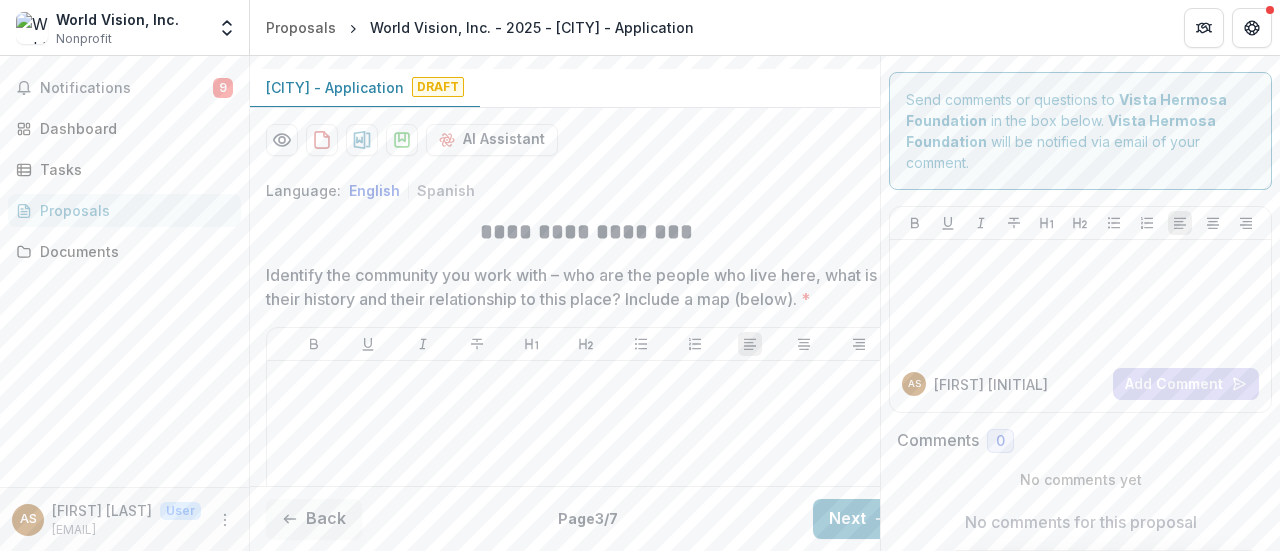 click on "Identify the community you work with – who are the people who live here, what is their history and their relationship to this place? Include a map (below). *" at bounding box center (580, 287) 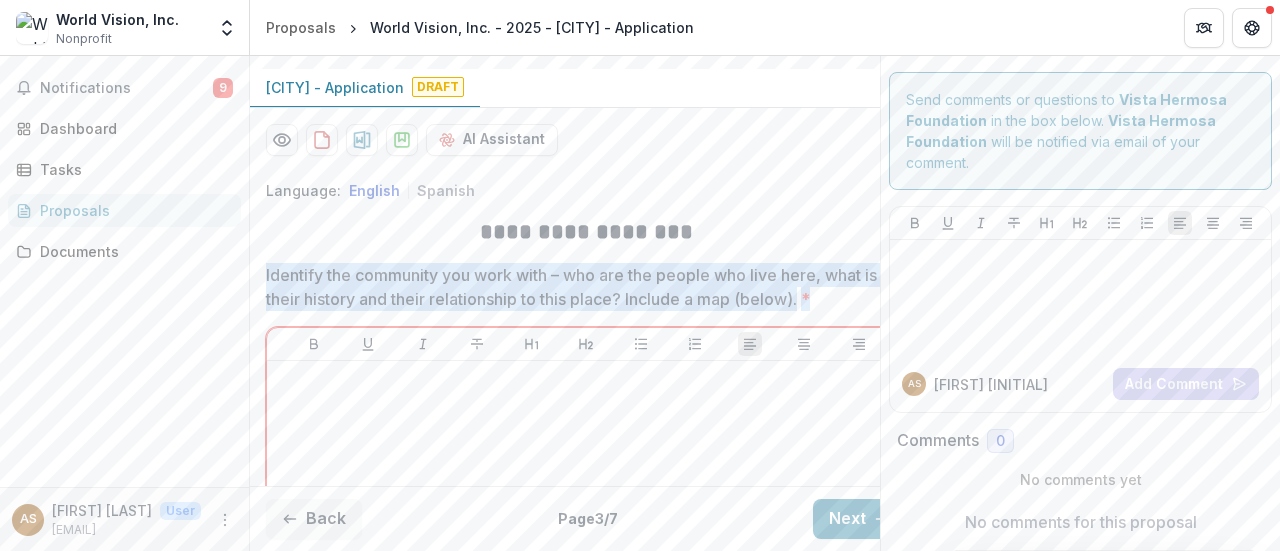 drag, startPoint x: 852, startPoint y: 300, endPoint x: 339, endPoint y: 278, distance: 513.4715 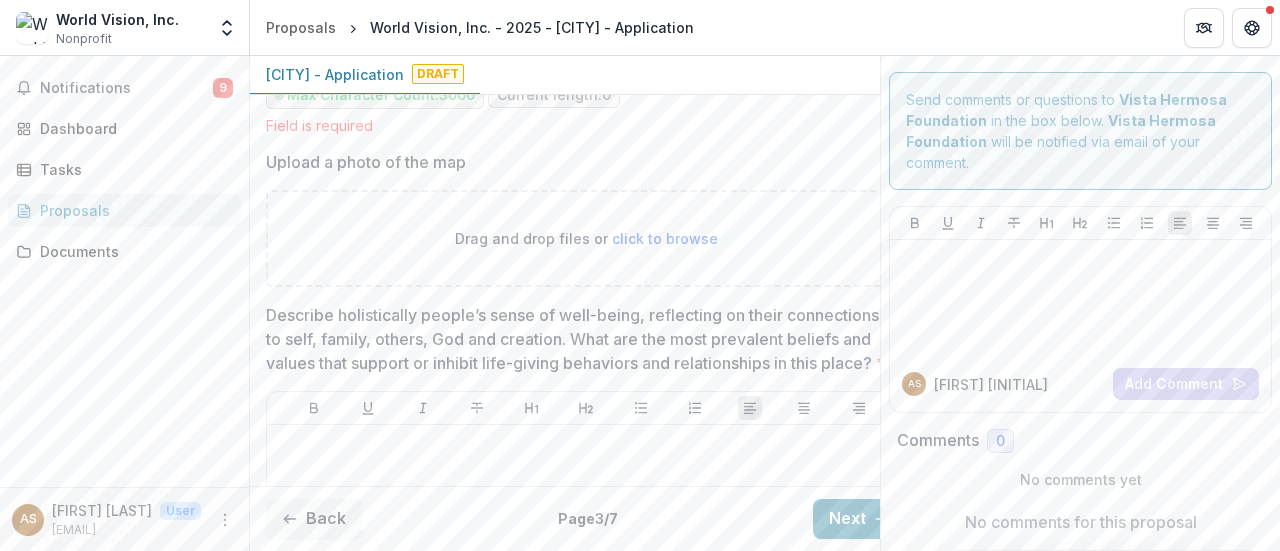 scroll, scrollTop: 1000, scrollLeft: 0, axis: vertical 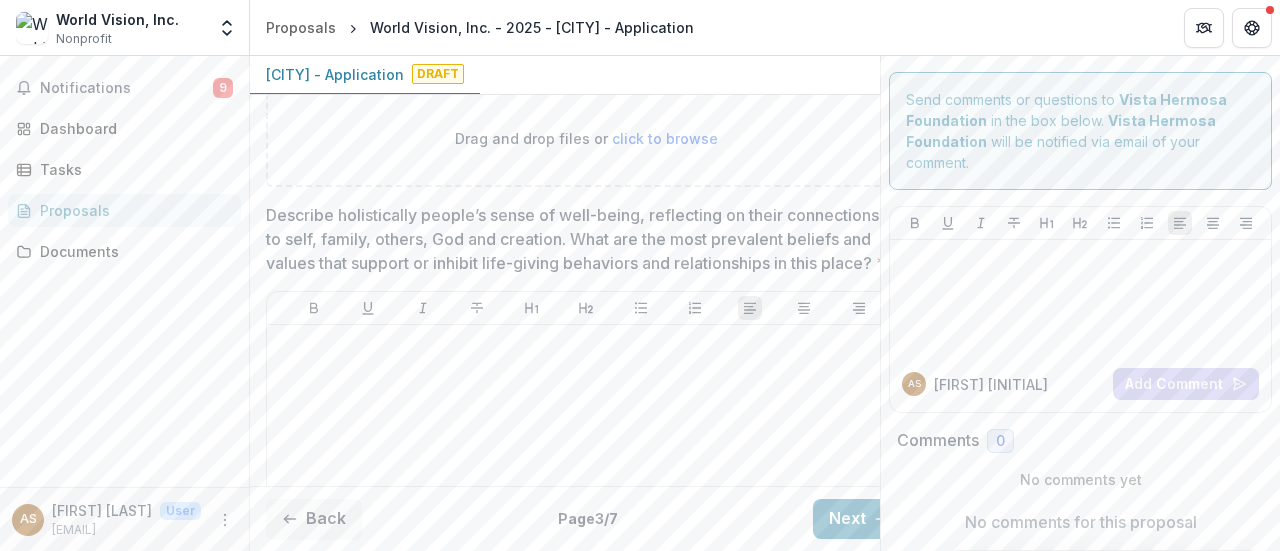 click on "Describe holistically people’s sense of well-being, reflecting on their connections to self, family, others, God and creation. What are the most prevalent beliefs and values that support or inhibit life-giving behaviors and relationships in this place? *" at bounding box center (580, 239) 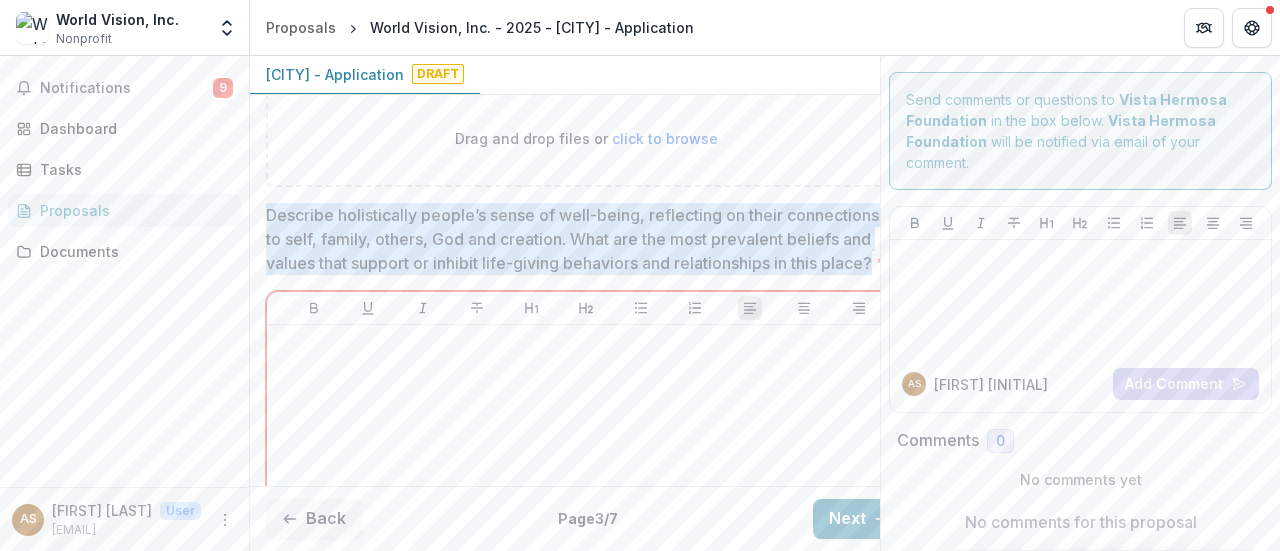 scroll, scrollTop: 1000, scrollLeft: 48, axis: both 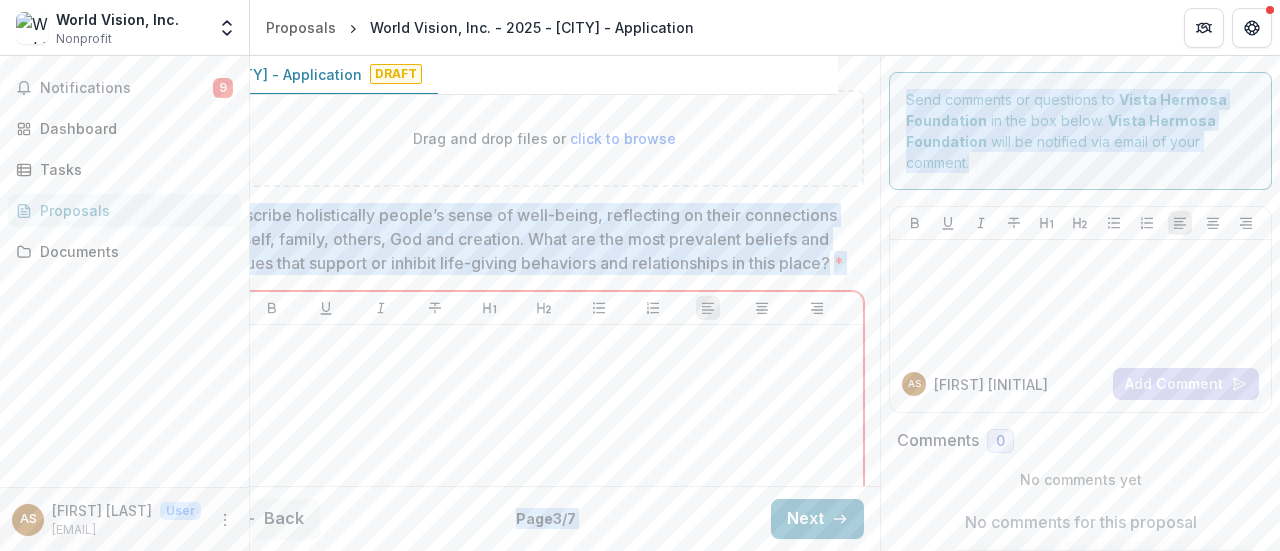 drag, startPoint x: 268, startPoint y: 207, endPoint x: 915, endPoint y: 275, distance: 650.5636 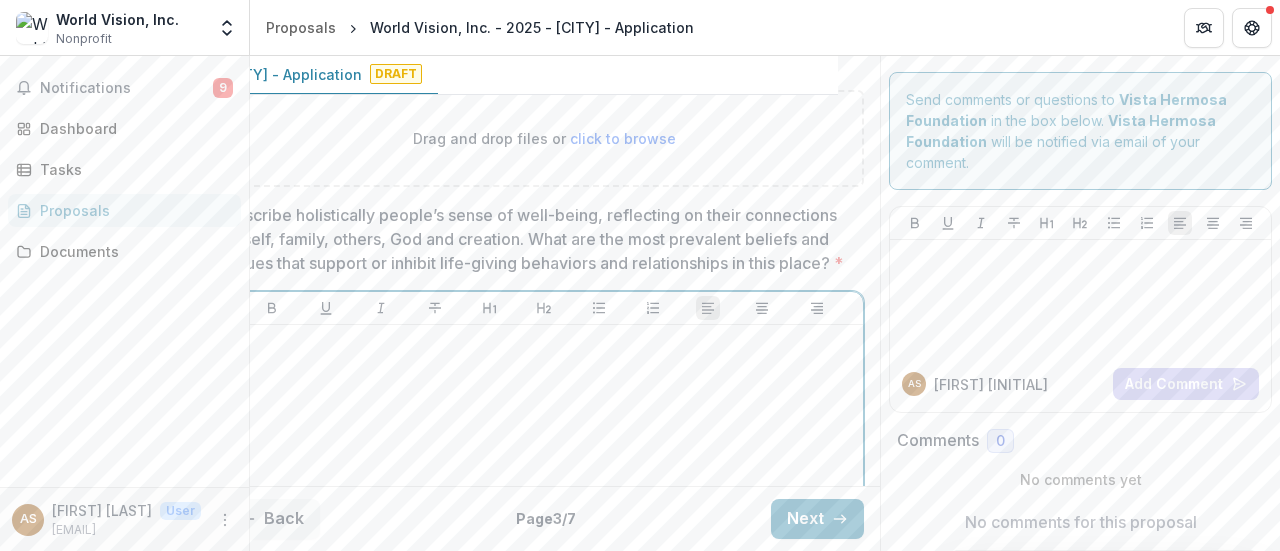 scroll, scrollTop: 1000, scrollLeft: 0, axis: vertical 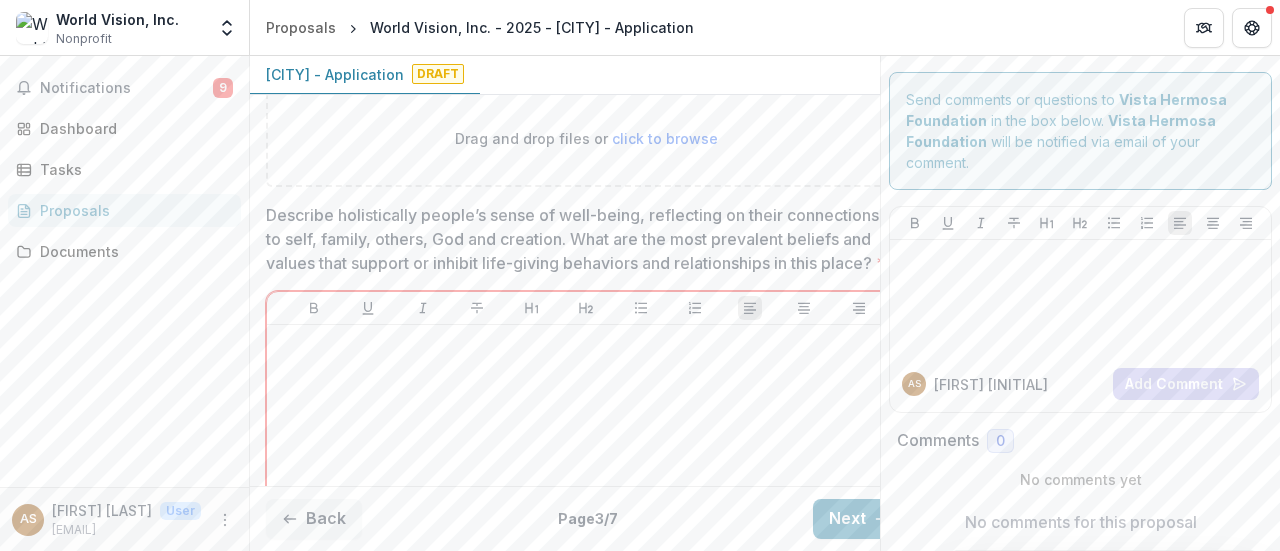 click on "Describe holistically people’s sense of well-being, reflecting on their connections to self, family, others, God and creation. What are the most prevalent beliefs and values that support or inhibit life-giving behaviors and relationships in this place? *" at bounding box center [580, 239] 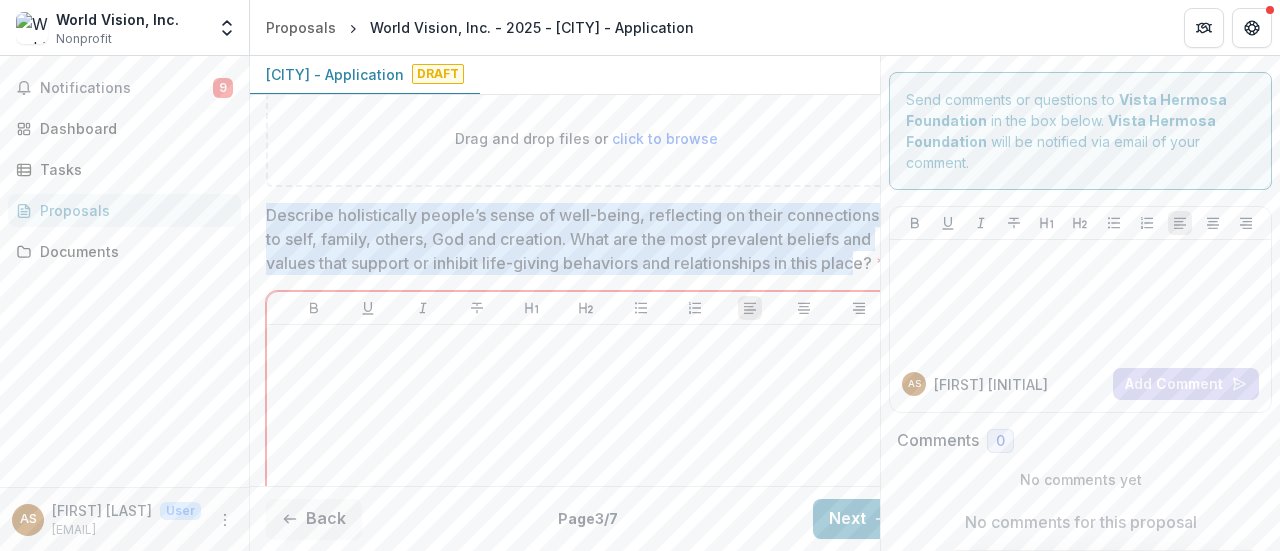 scroll, scrollTop: 1000, scrollLeft: 48, axis: both 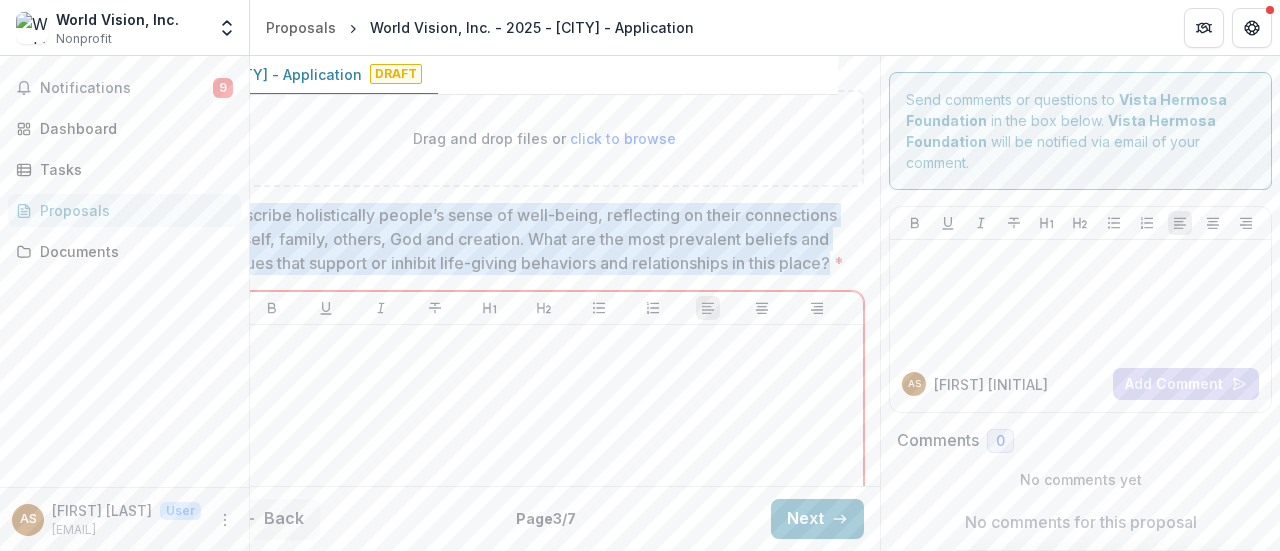 drag, startPoint x: 266, startPoint y: 212, endPoint x: 838, endPoint y: 263, distance: 574.2691 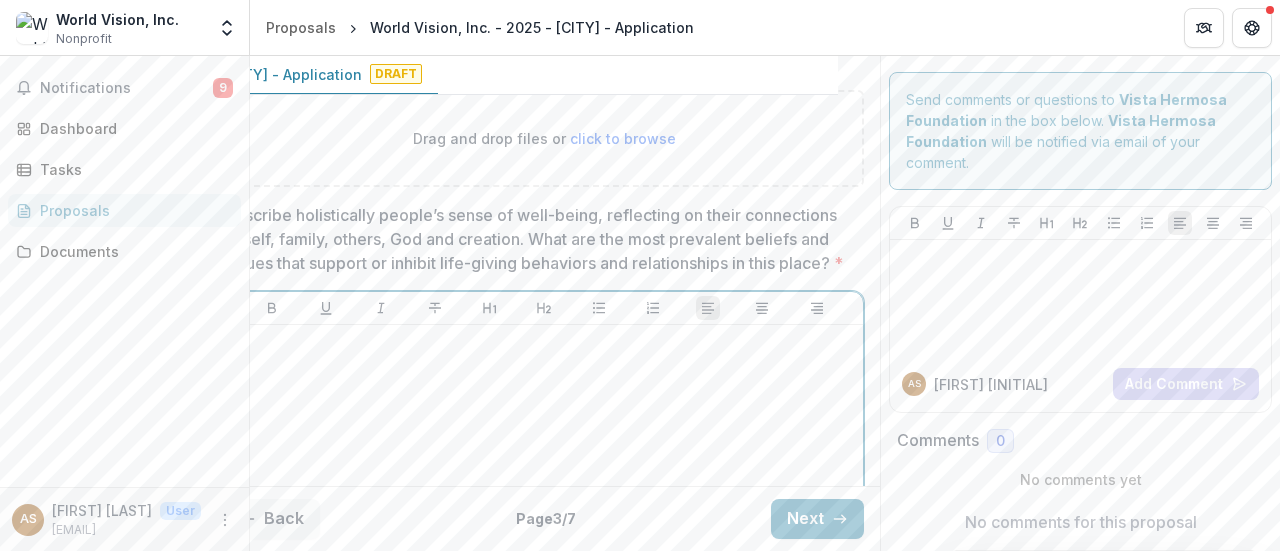 scroll, scrollTop: 1000, scrollLeft: 0, axis: vertical 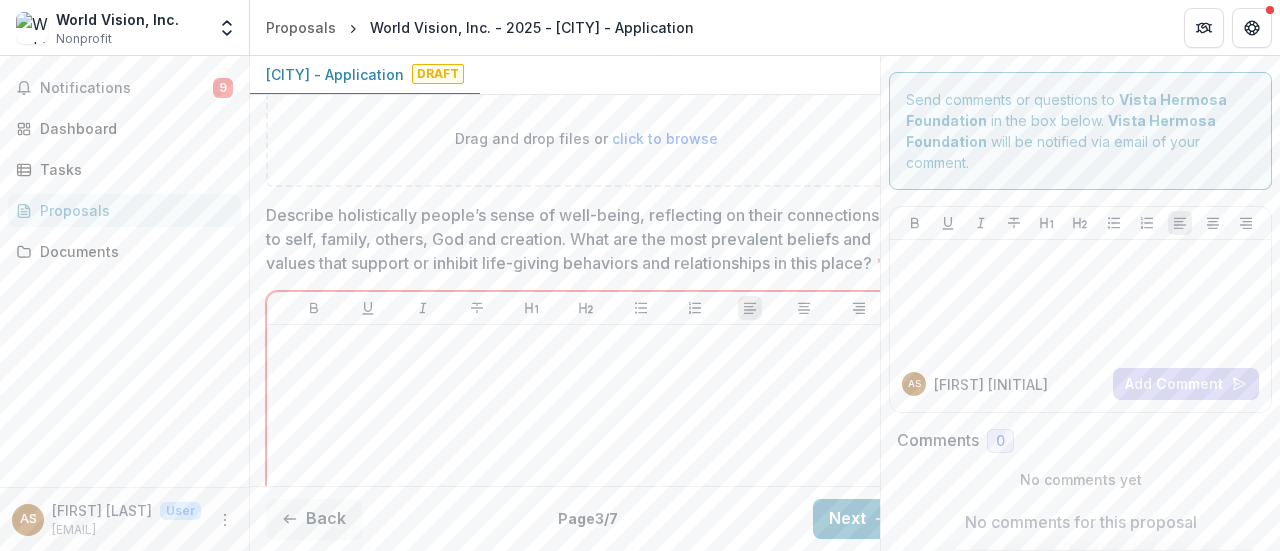 drag, startPoint x: 749, startPoint y: 259, endPoint x: 564, endPoint y: 245, distance: 185.52898 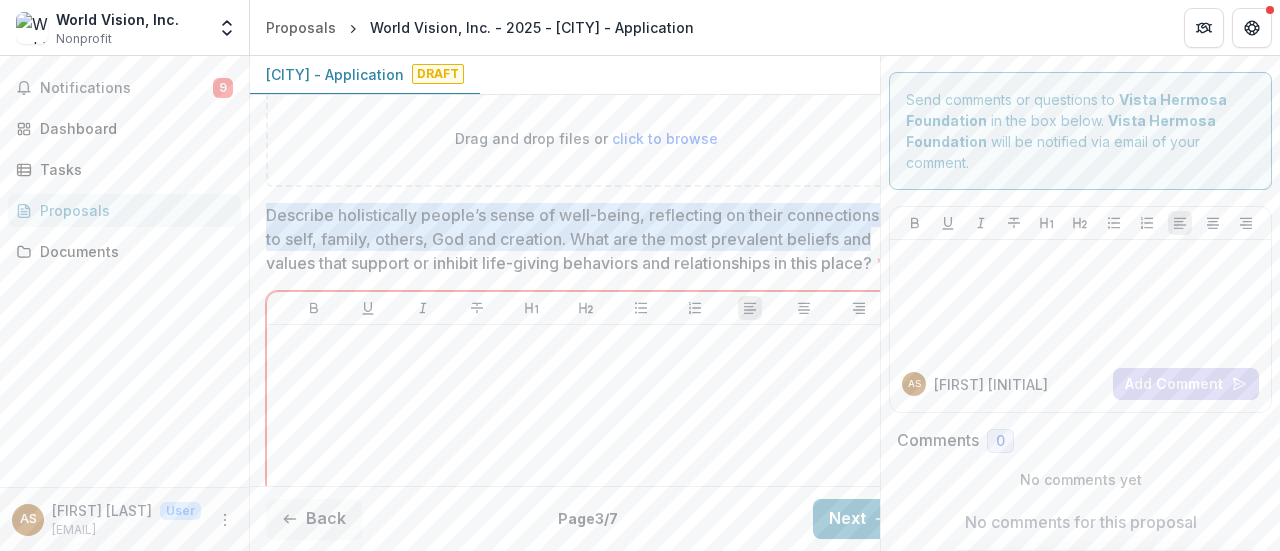 scroll, scrollTop: 1000, scrollLeft: 48, axis: both 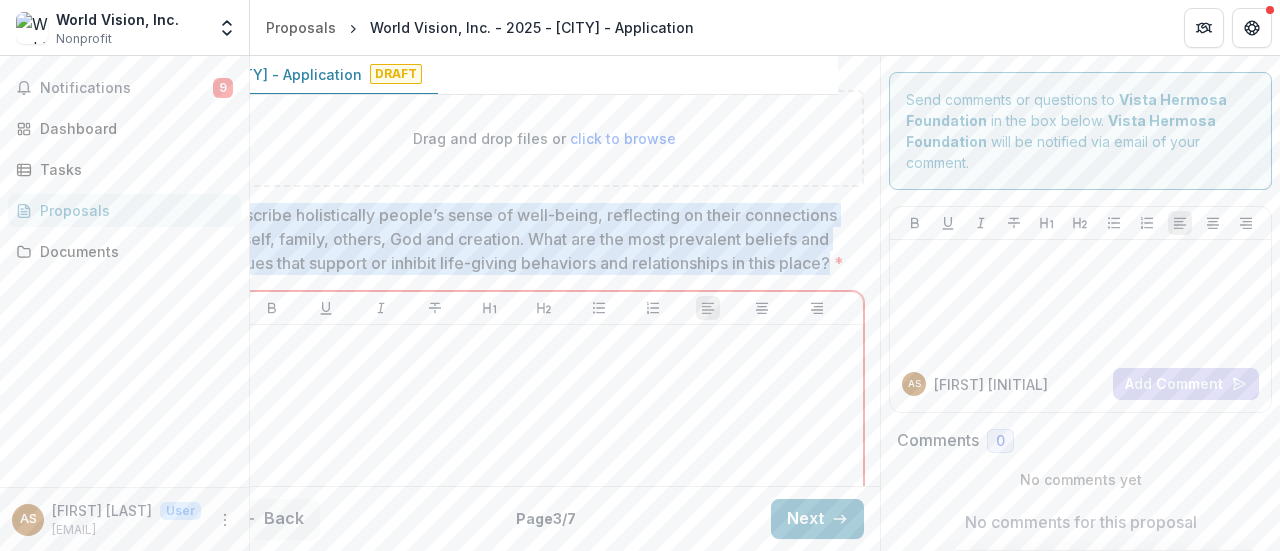 drag, startPoint x: 265, startPoint y: 215, endPoint x: 838, endPoint y: 266, distance: 575.26514 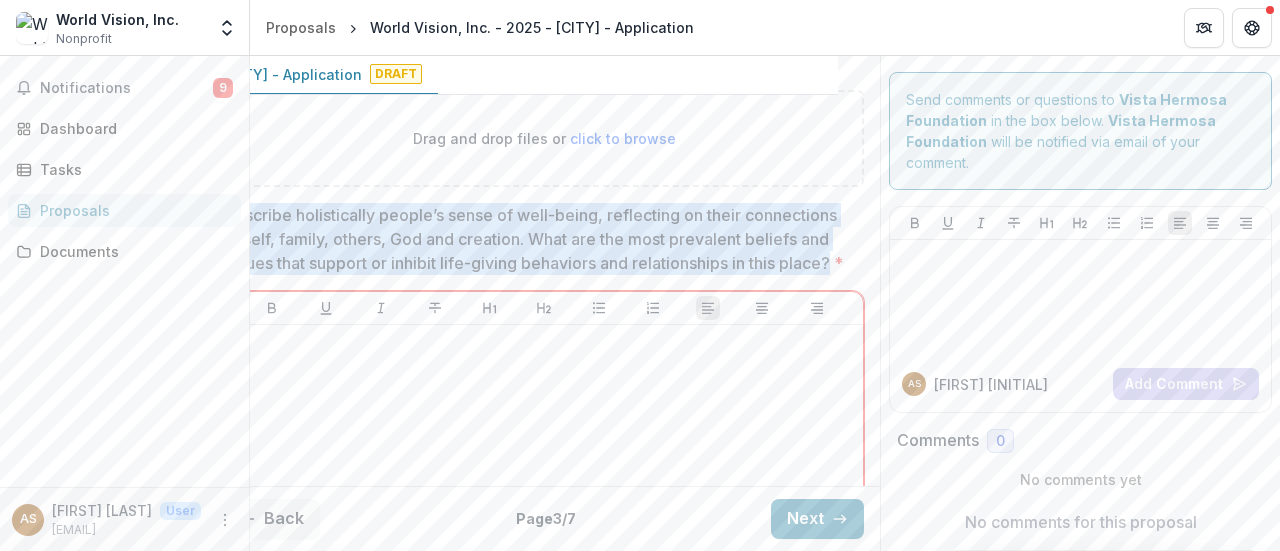 copy on "Describe holistically people’s sense of well-being, reflecting on their connections to self, family, others, God and creation. What are the most prevalent beliefs and values that support or inhibit life-giving behaviors and relationships in this place?" 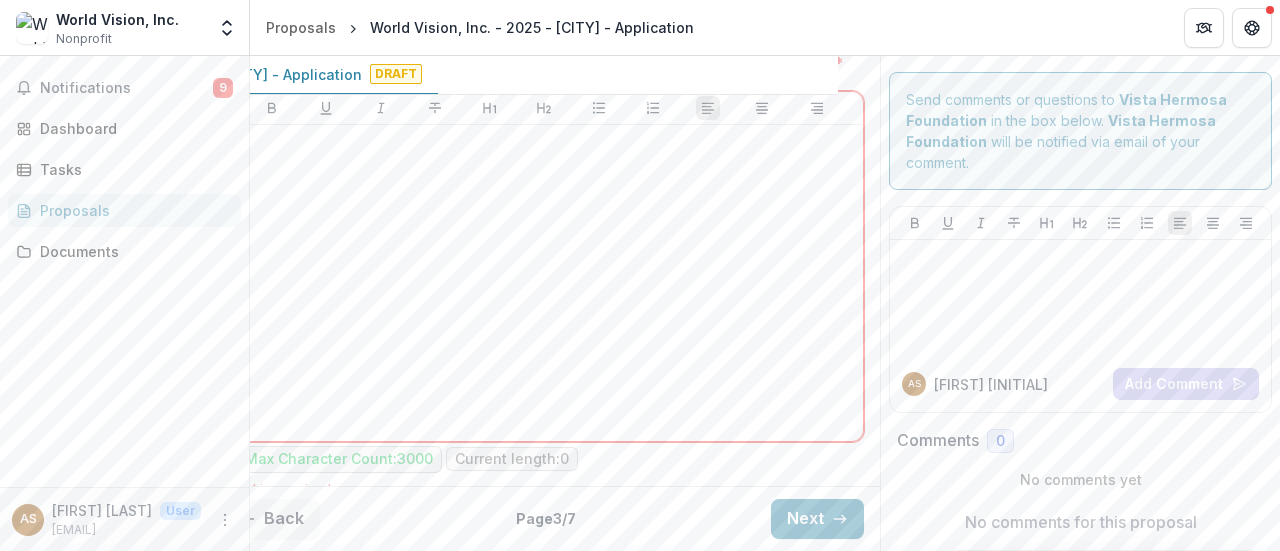 scroll, scrollTop: 1269, scrollLeft: 48, axis: both 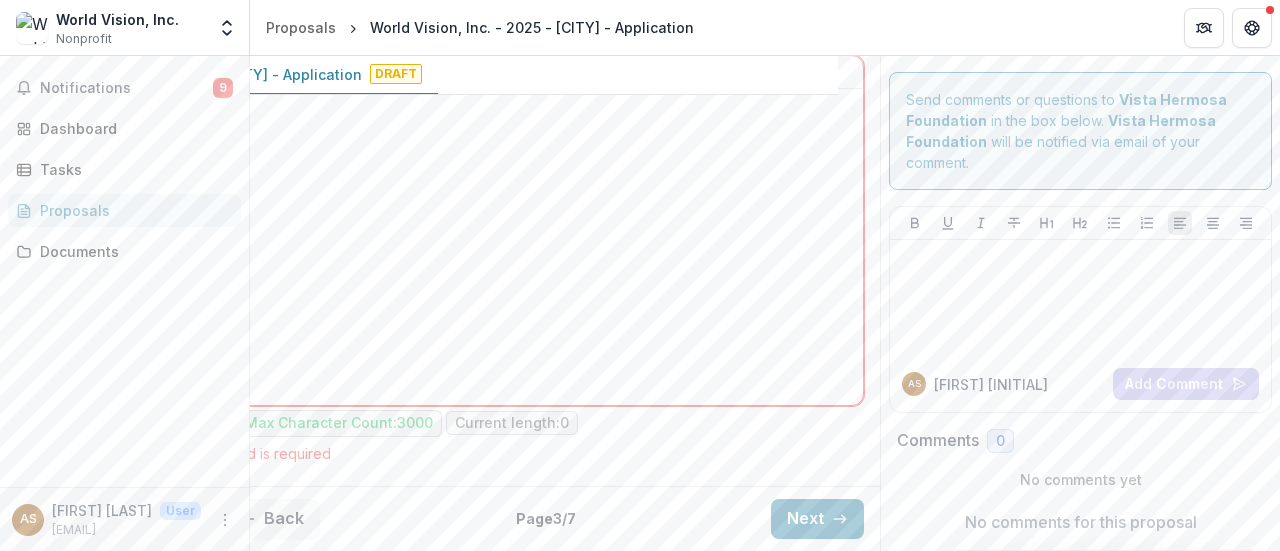 drag, startPoint x: 678, startPoint y: 447, endPoint x: 678, endPoint y: 433, distance: 14 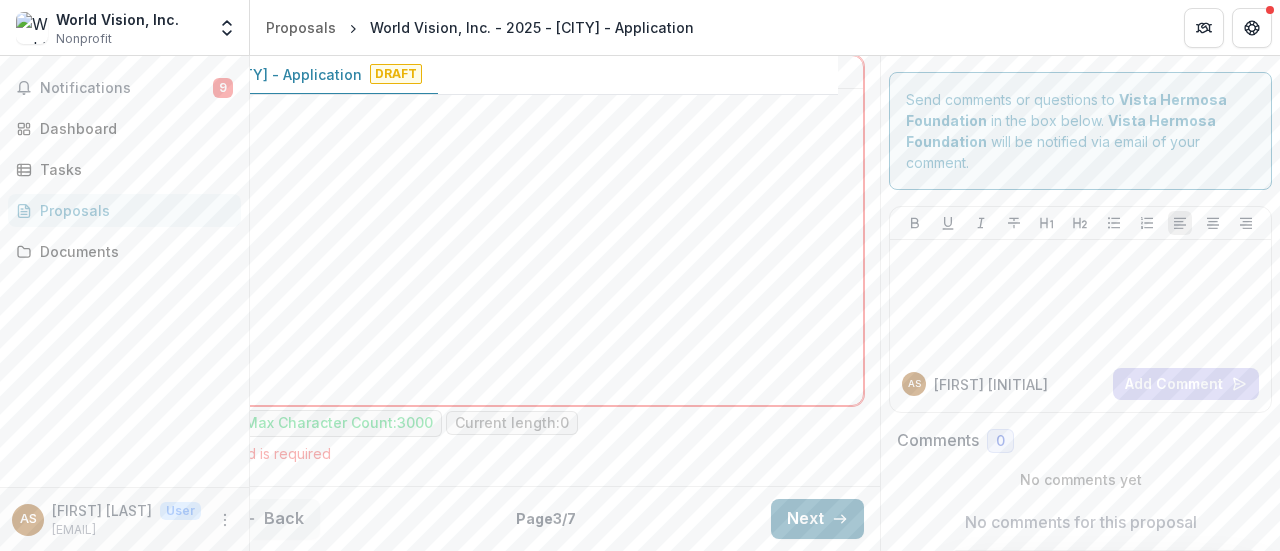 click on "Next" at bounding box center (817, 519) 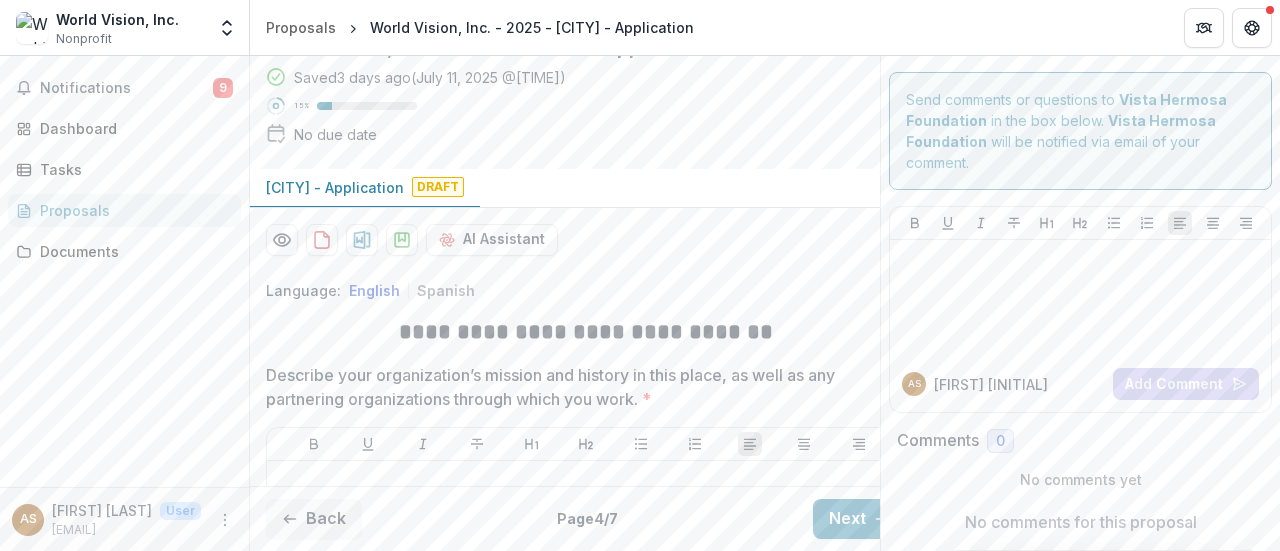 scroll, scrollTop: 300, scrollLeft: 0, axis: vertical 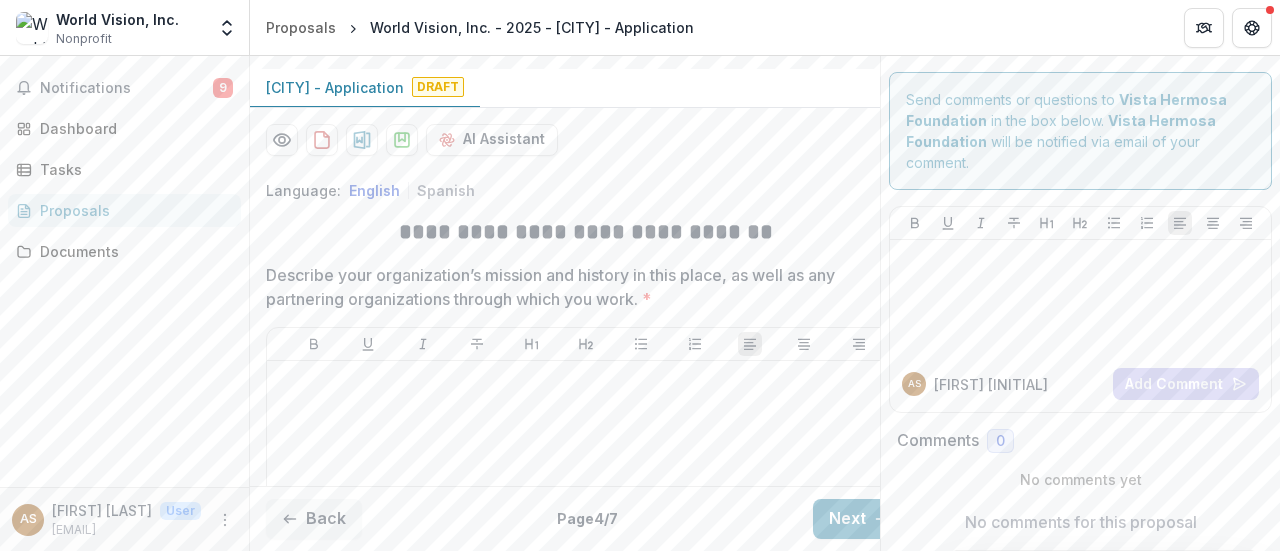 click on "**********" at bounding box center [586, 232] 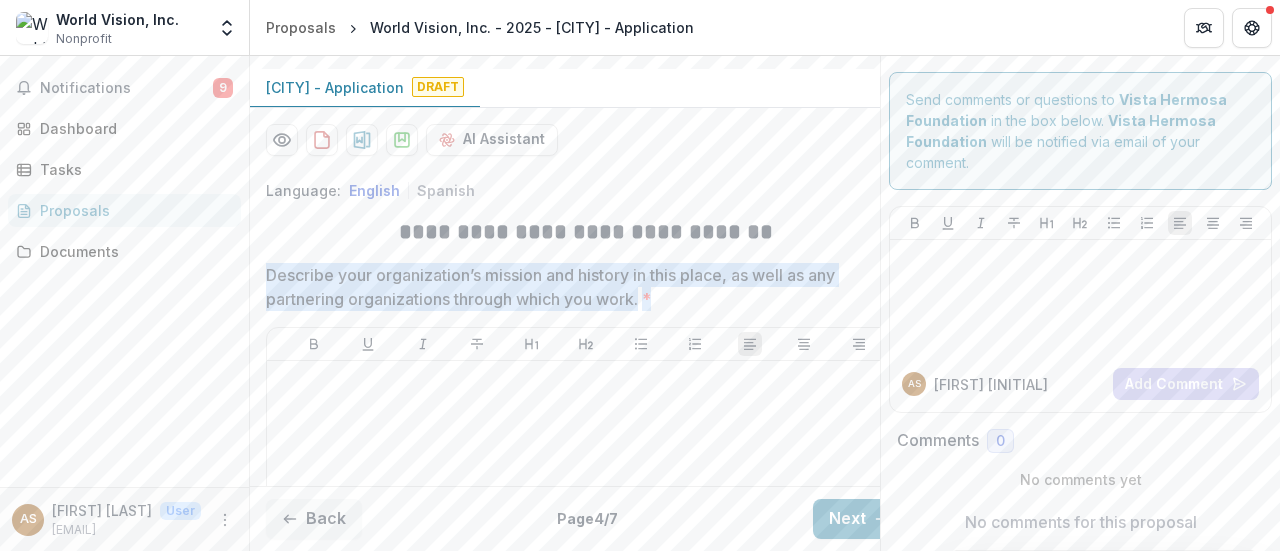 drag, startPoint x: 265, startPoint y: 275, endPoint x: 675, endPoint y: 295, distance: 410.48752 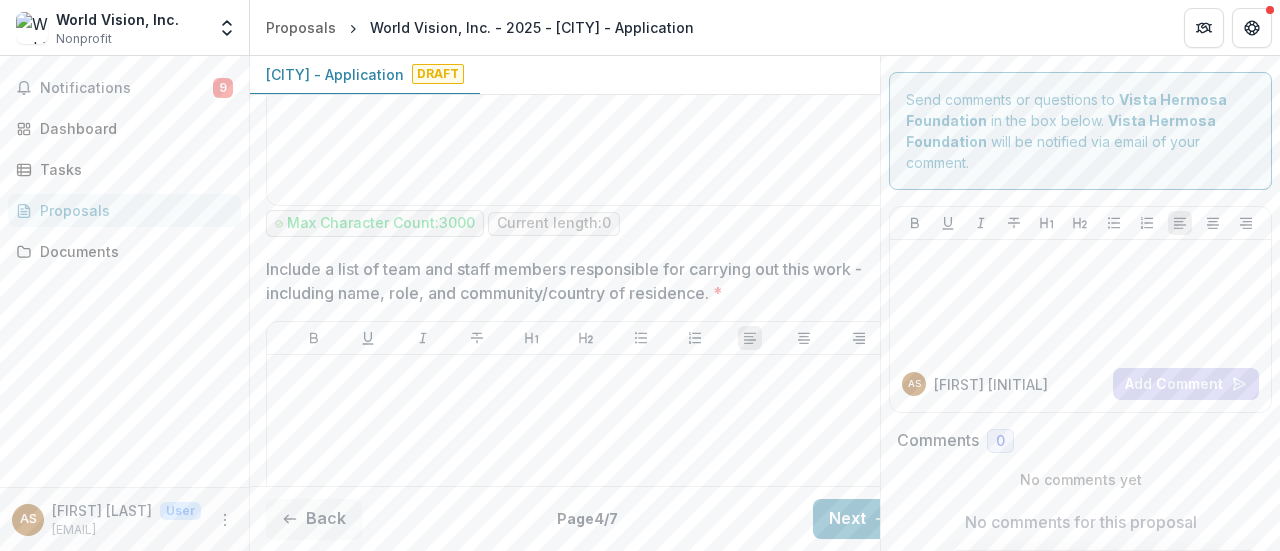 scroll, scrollTop: 800, scrollLeft: 0, axis: vertical 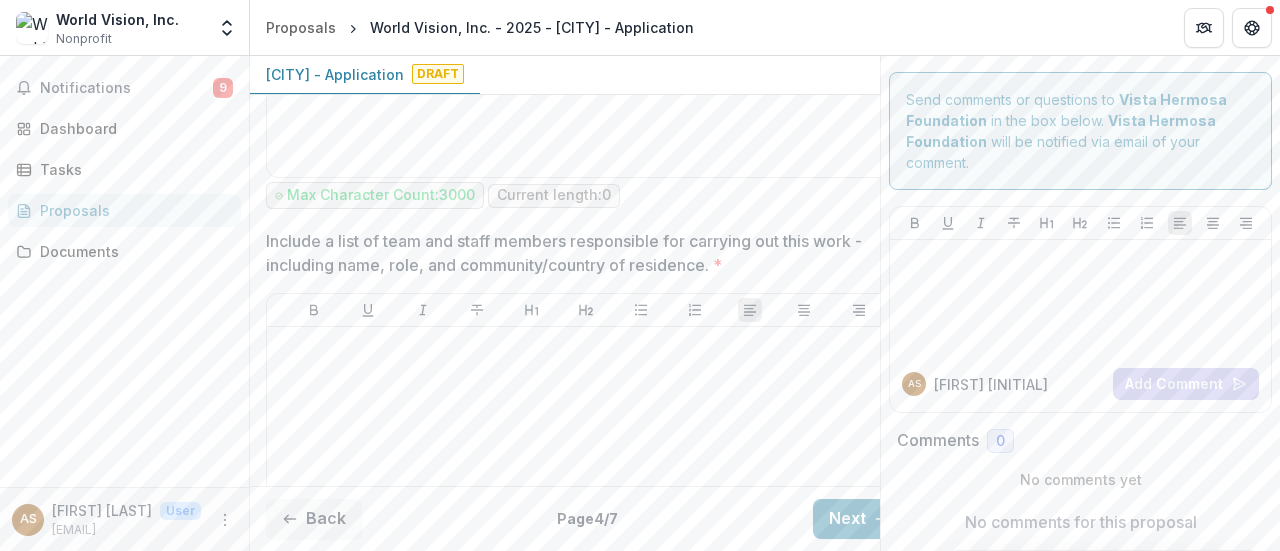 click on "Include a list of team and staff members responsible for carrying out this work - including [NAME], [ROLE], and community/[COUNTRY] of residence. *" at bounding box center (580, 253) 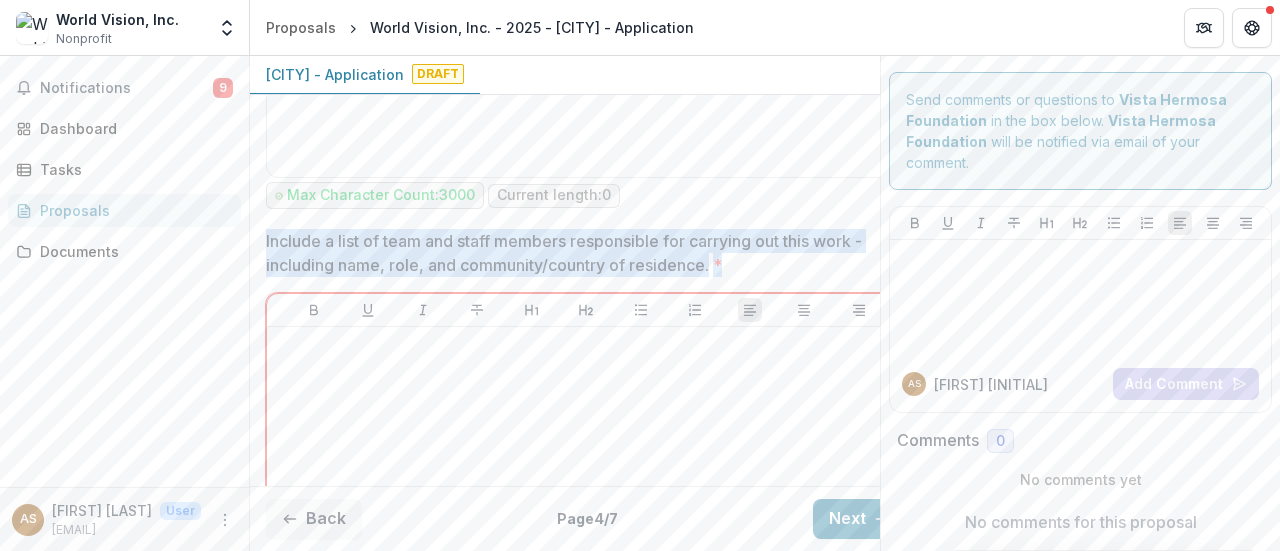 drag, startPoint x: 264, startPoint y: 239, endPoint x: 742, endPoint y: 263, distance: 478.60214 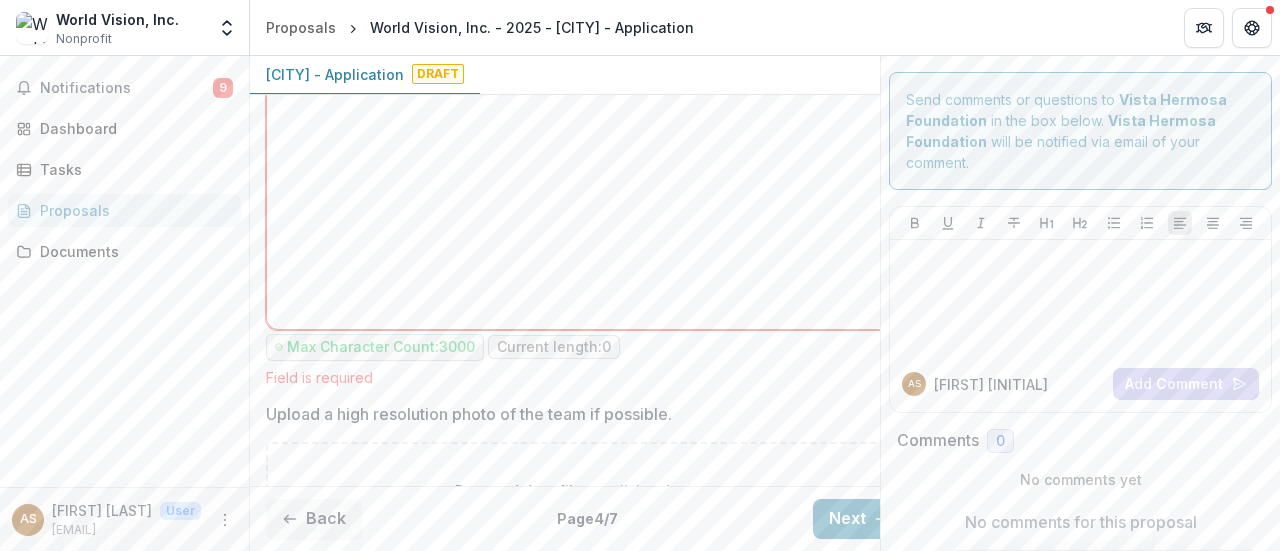 scroll, scrollTop: 1200, scrollLeft: 0, axis: vertical 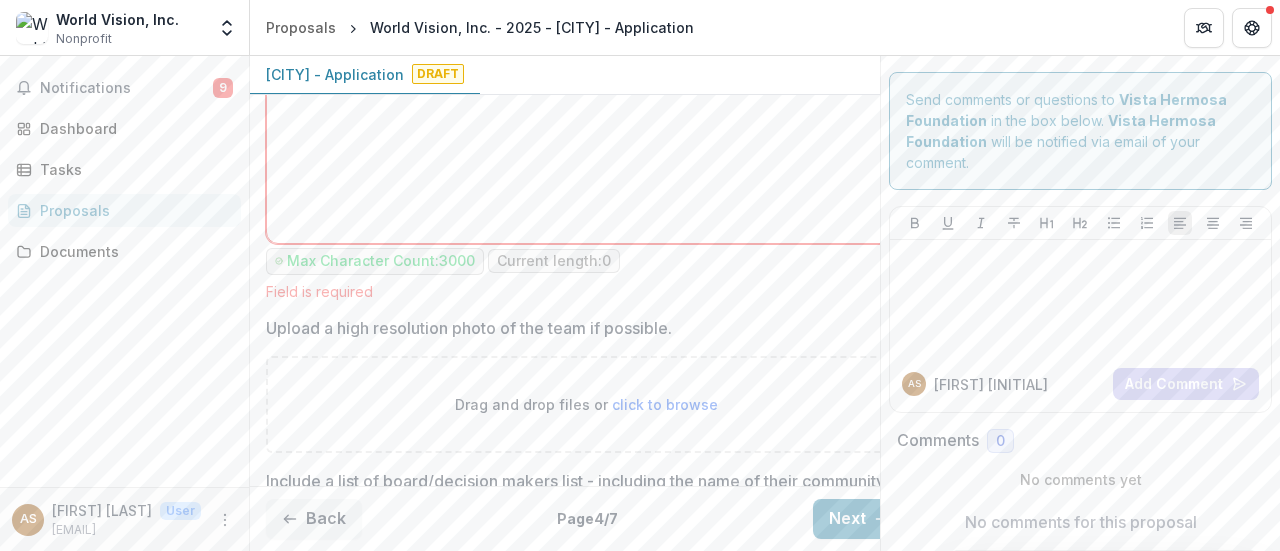 click on "Upload a high resolution photo of the team if possible." at bounding box center (580, 328) 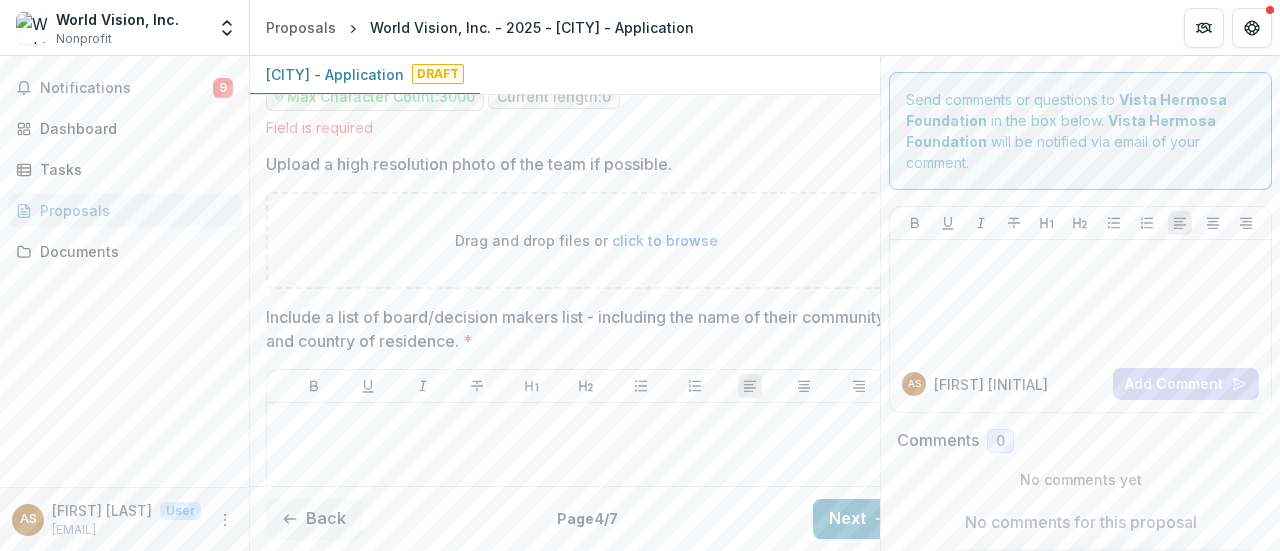 scroll, scrollTop: 1400, scrollLeft: 0, axis: vertical 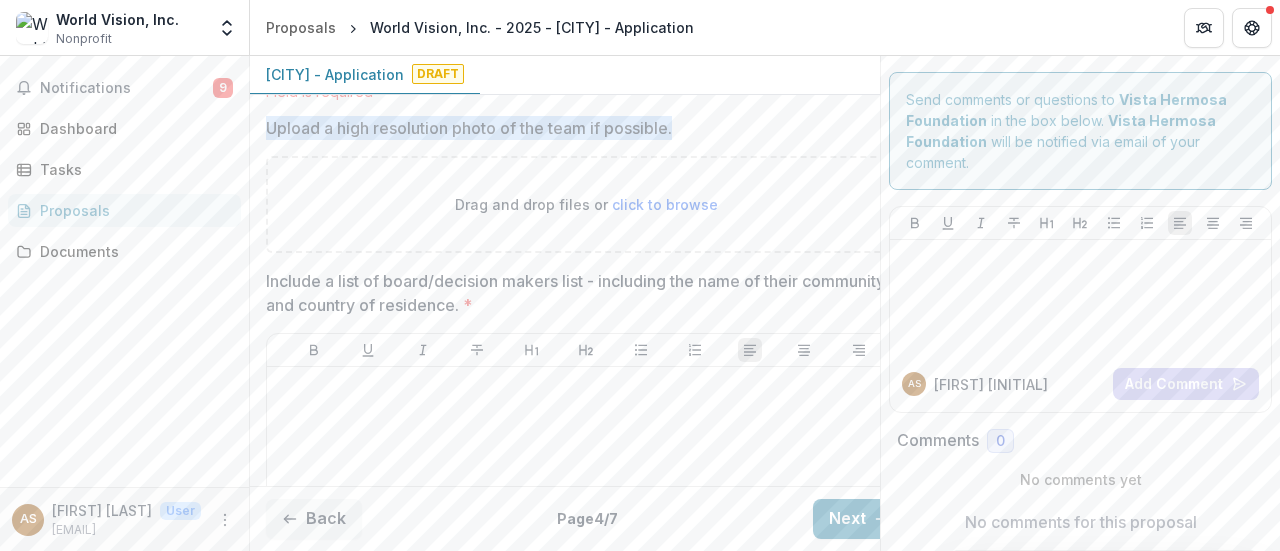 drag, startPoint x: 270, startPoint y: 121, endPoint x: 677, endPoint y: 132, distance: 407.14862 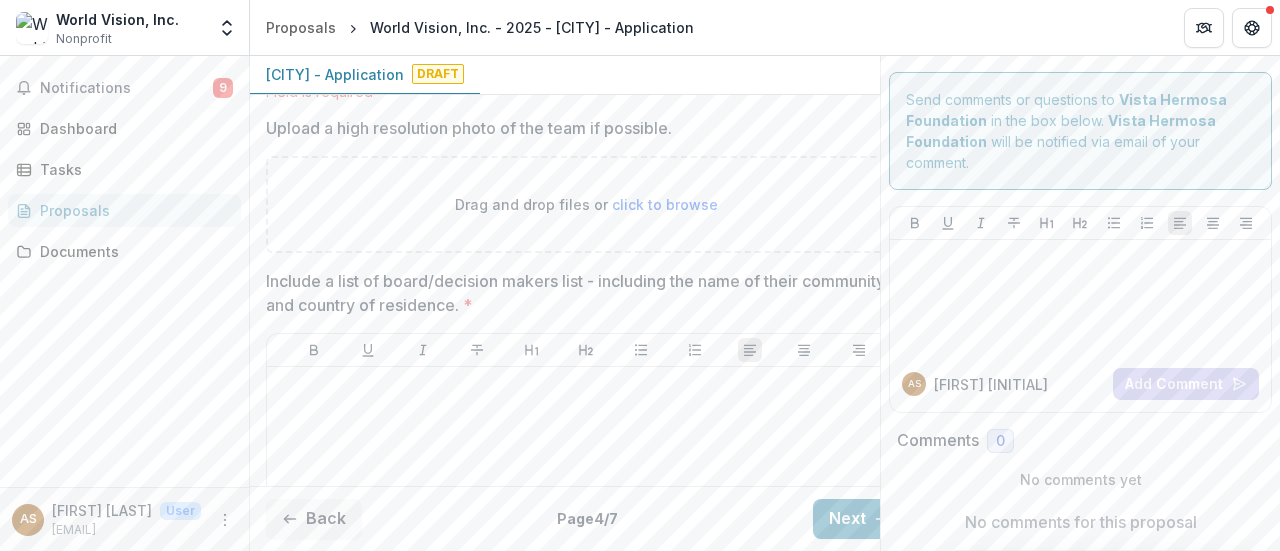 click on "Include a list of board/decision makers list - including the name of their community and country of residence. *" at bounding box center (580, 293) 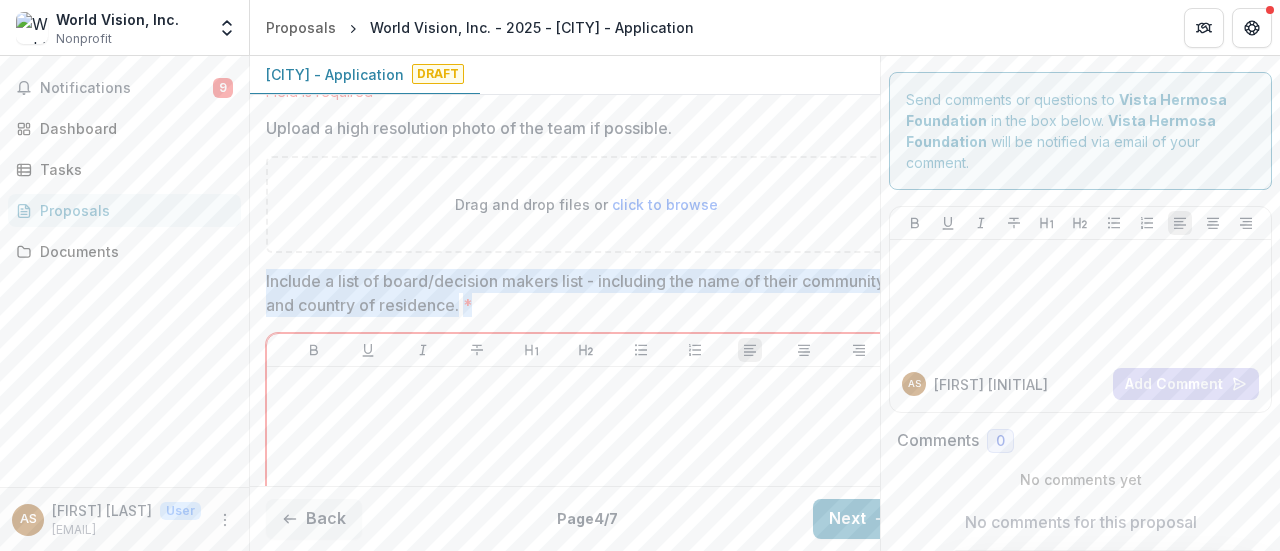drag, startPoint x: 264, startPoint y: 275, endPoint x: 552, endPoint y: 298, distance: 288.91693 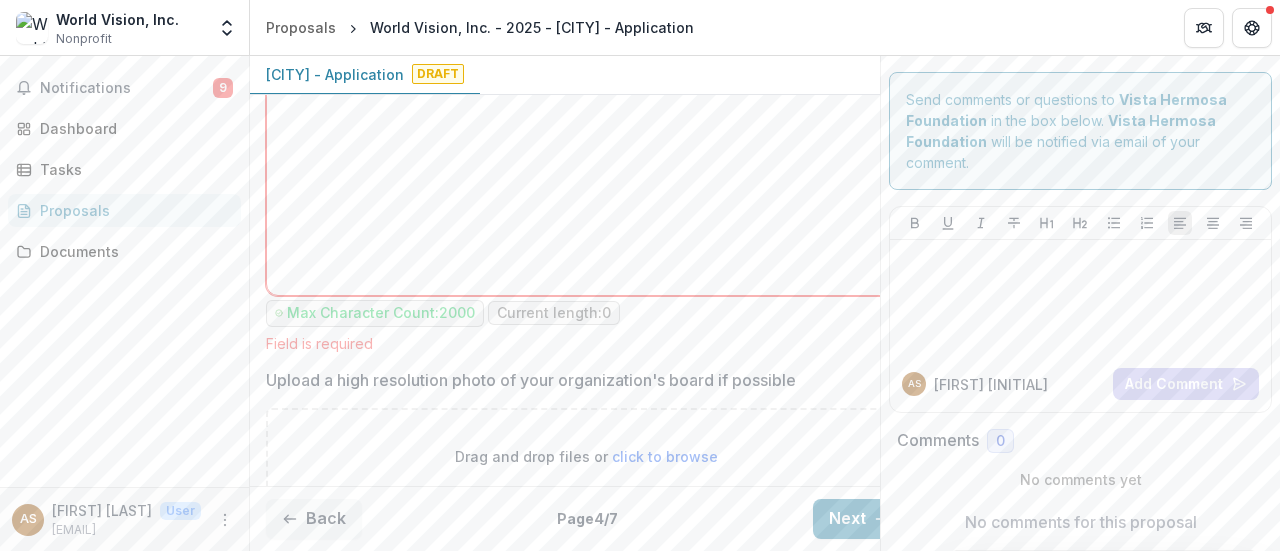scroll, scrollTop: 1800, scrollLeft: 0, axis: vertical 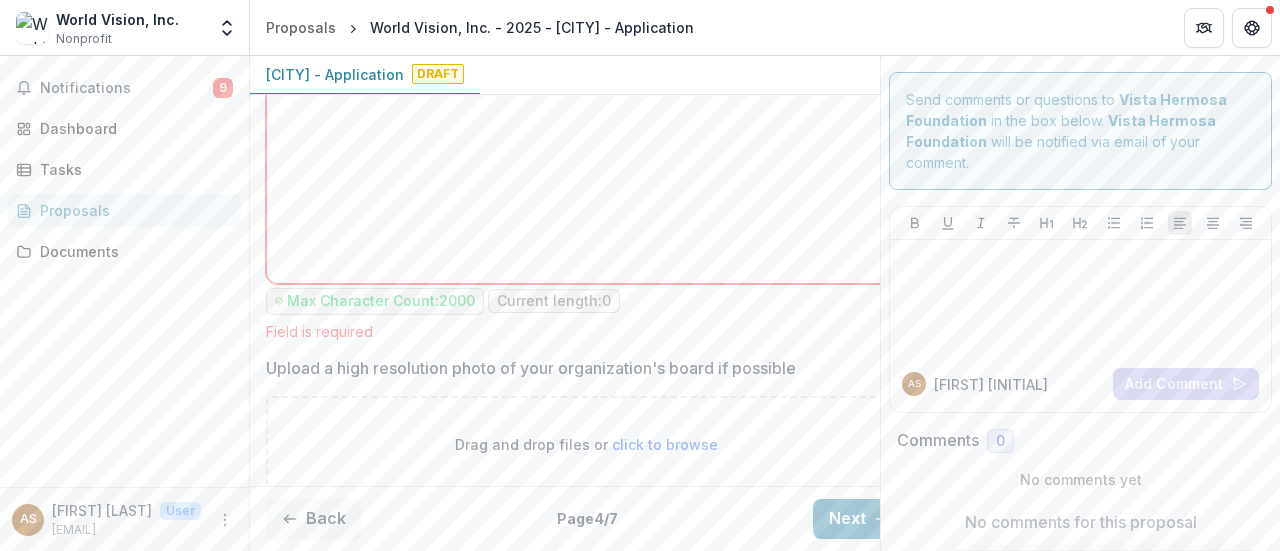 click on "Upload a high resolution photo of your organization's board if possible" at bounding box center [580, 368] 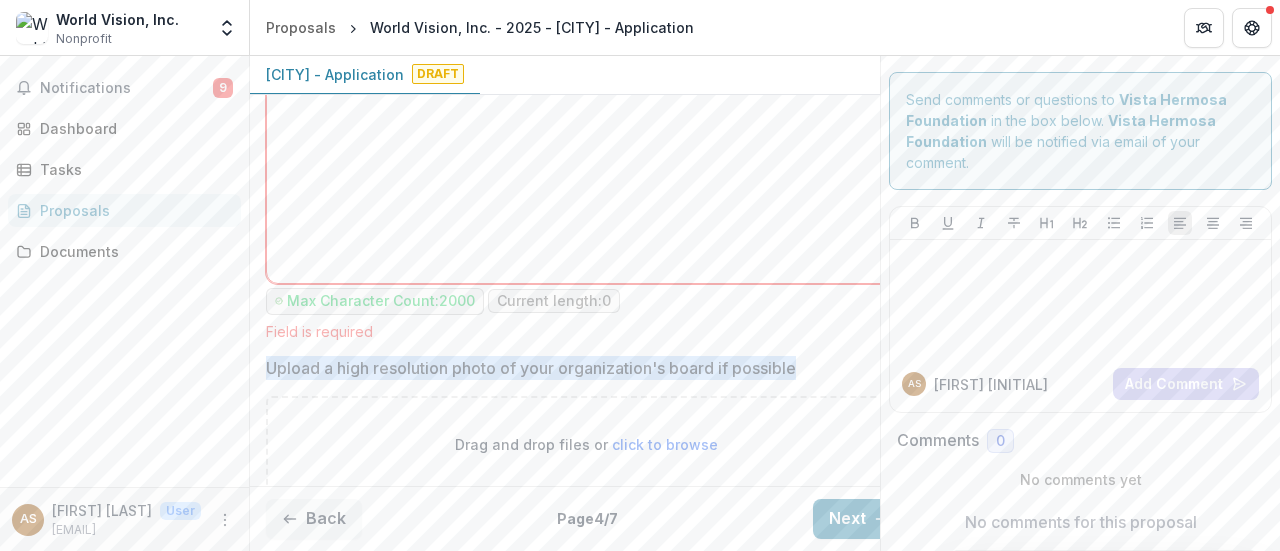 drag, startPoint x: 268, startPoint y: 368, endPoint x: 834, endPoint y: 344, distance: 566.5086 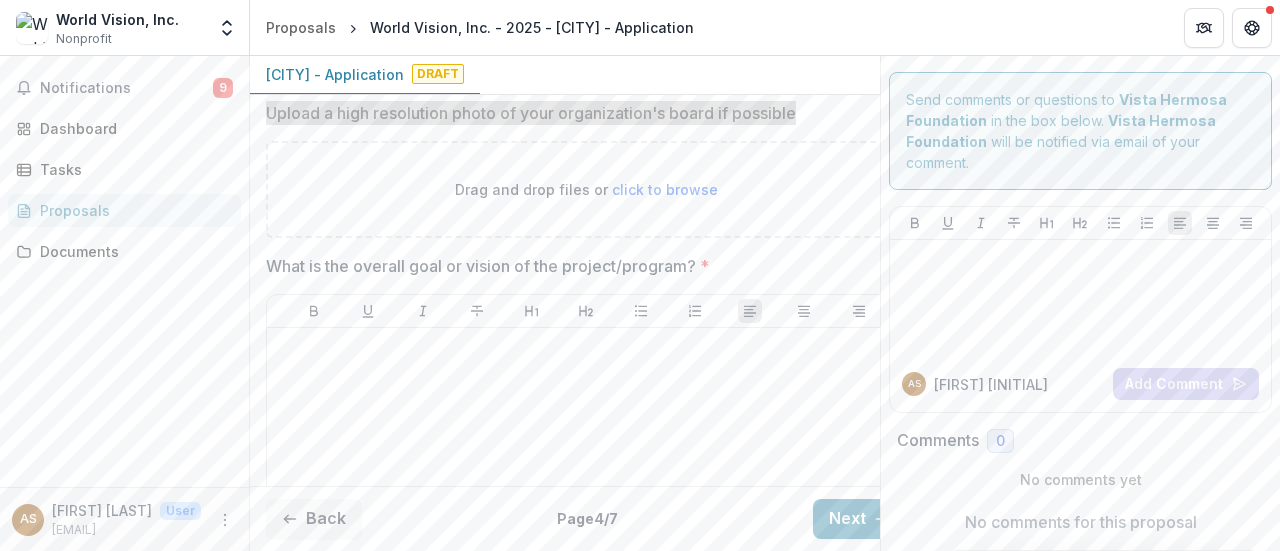scroll, scrollTop: 2100, scrollLeft: 0, axis: vertical 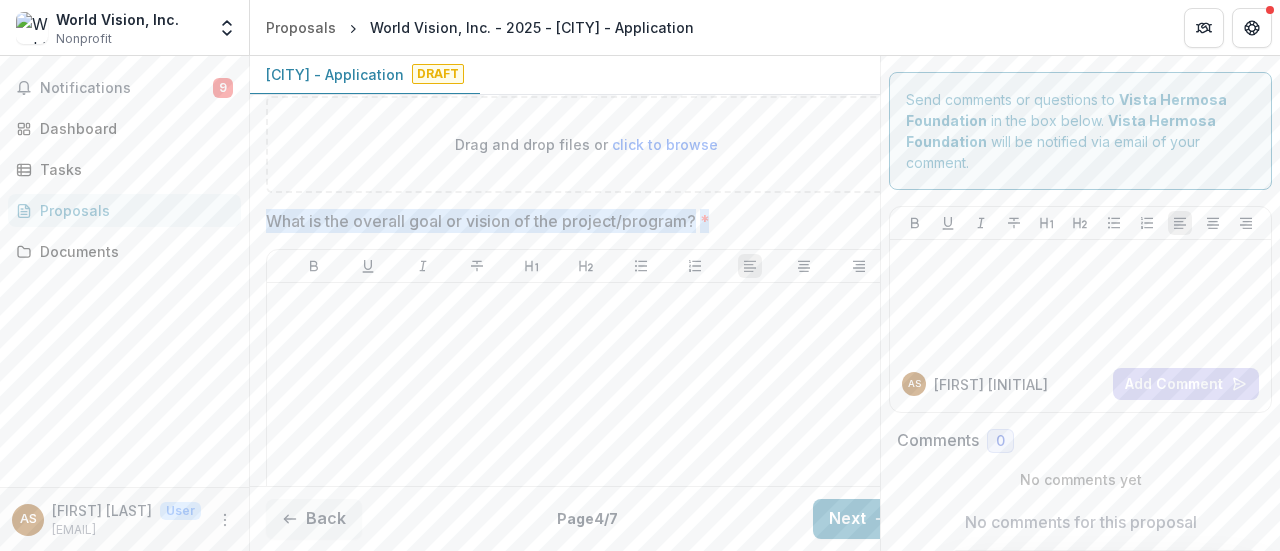 drag, startPoint x: 267, startPoint y: 214, endPoint x: 722, endPoint y: 215, distance: 455.0011 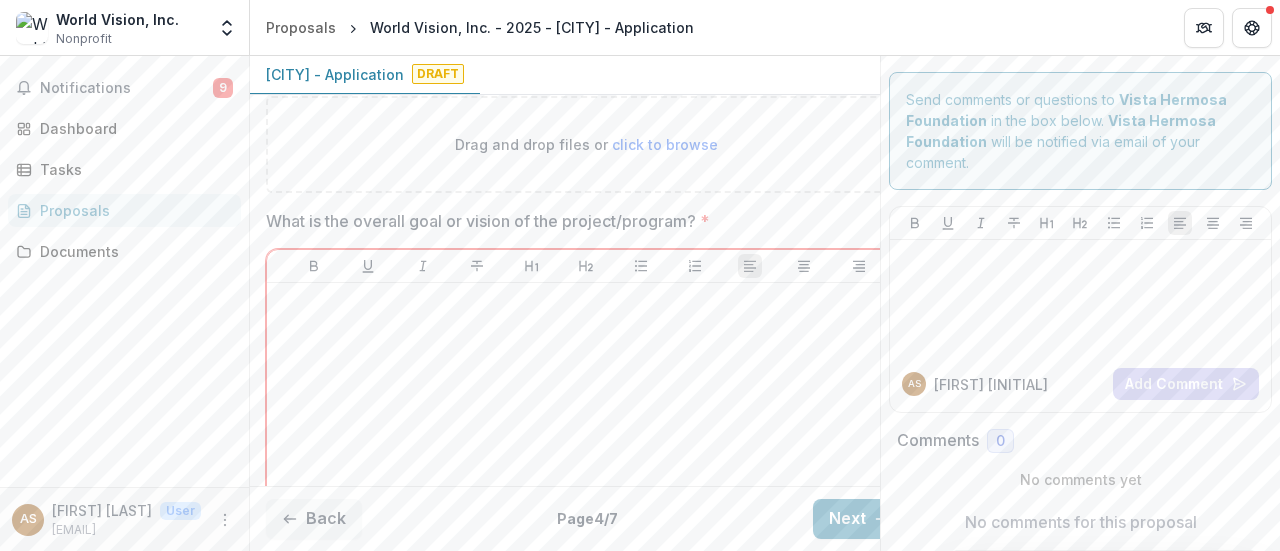 click on "What is the overall goal or vision of the project/program? *" at bounding box center [580, 221] 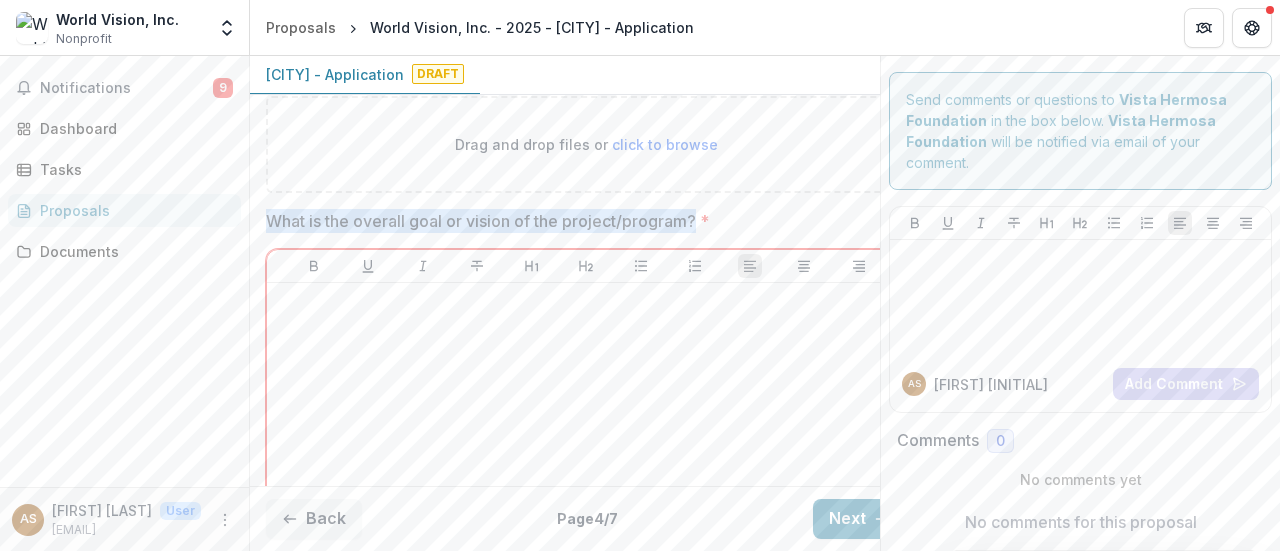 drag, startPoint x: 705, startPoint y: 213, endPoint x: 269, endPoint y: 219, distance: 436.0413 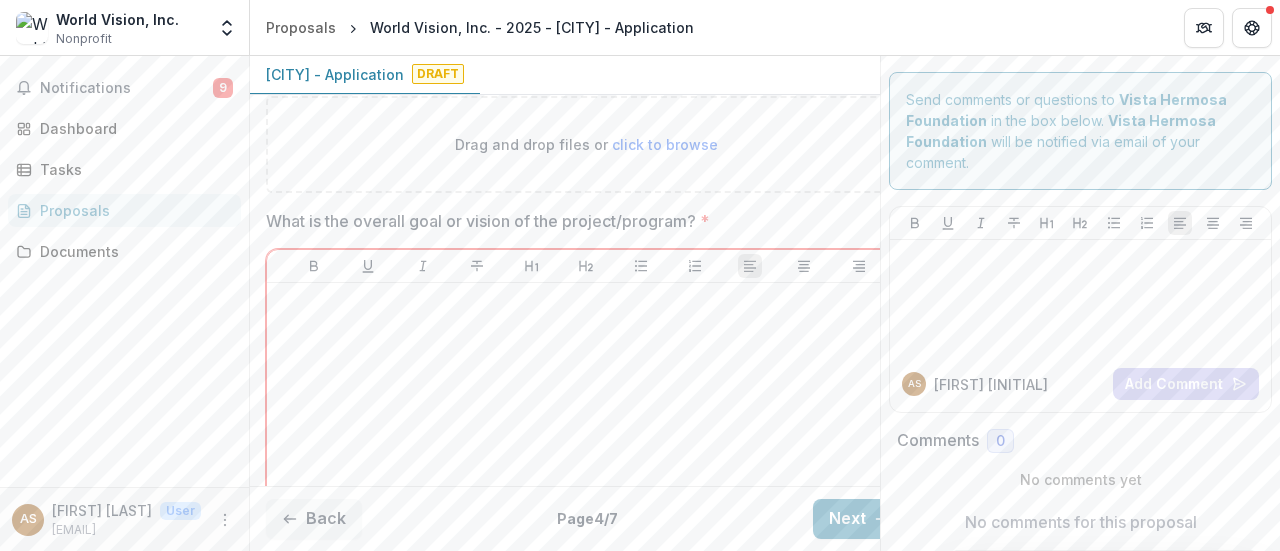 click on "What is the overall goal or vision of the project/program? *" at bounding box center [580, 221] 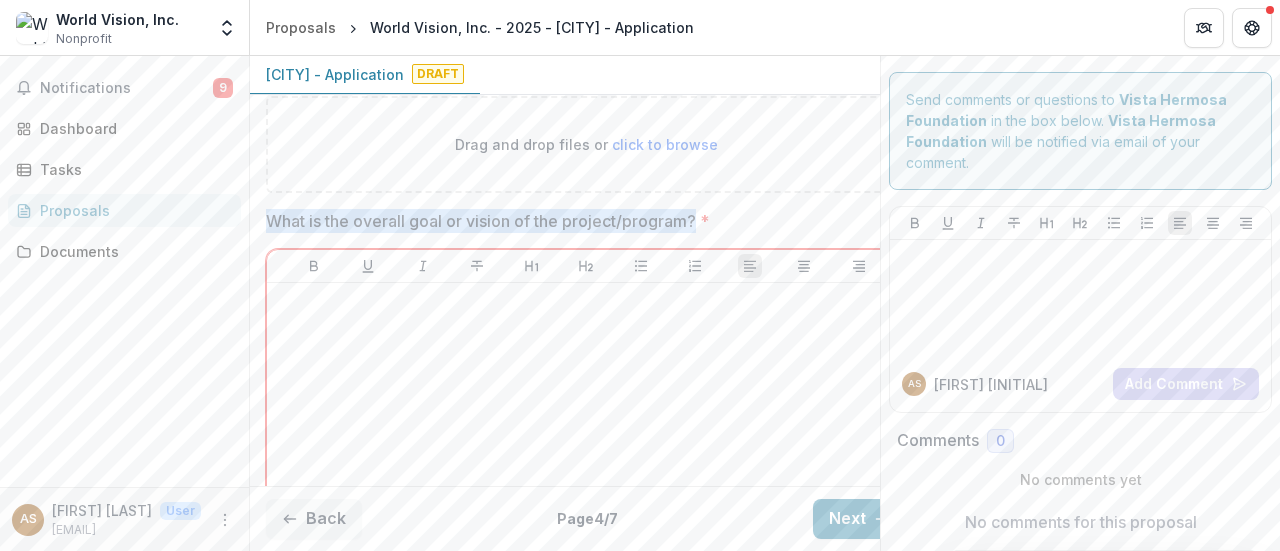 drag, startPoint x: 272, startPoint y: 214, endPoint x: 696, endPoint y: 217, distance: 424.01062 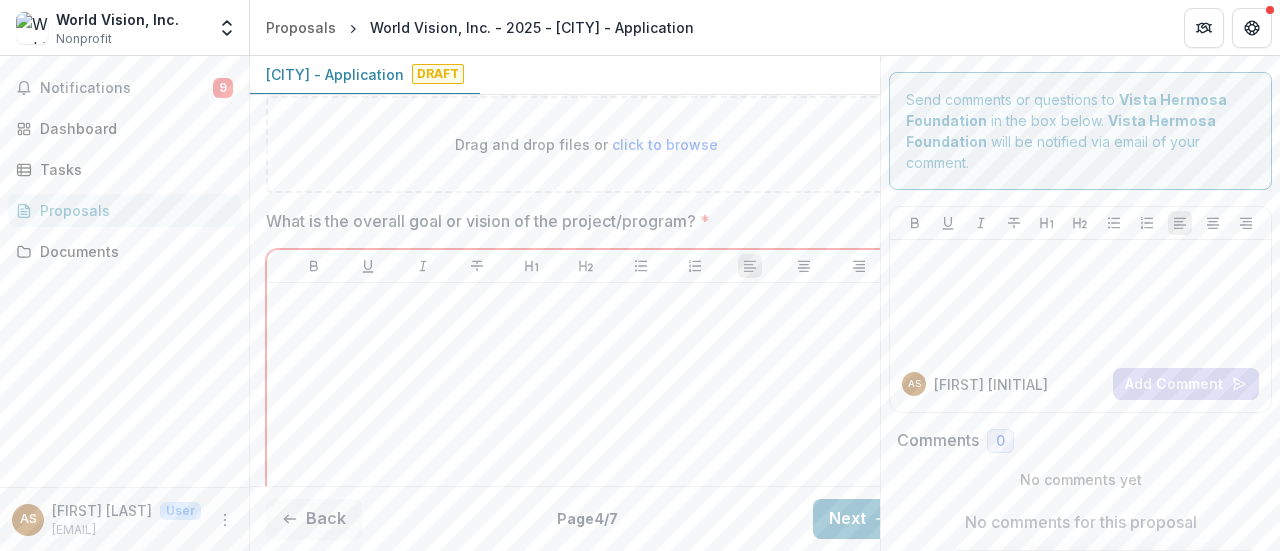 click on "What is the overall goal or vision of the project/program? *" at bounding box center (580, 221) 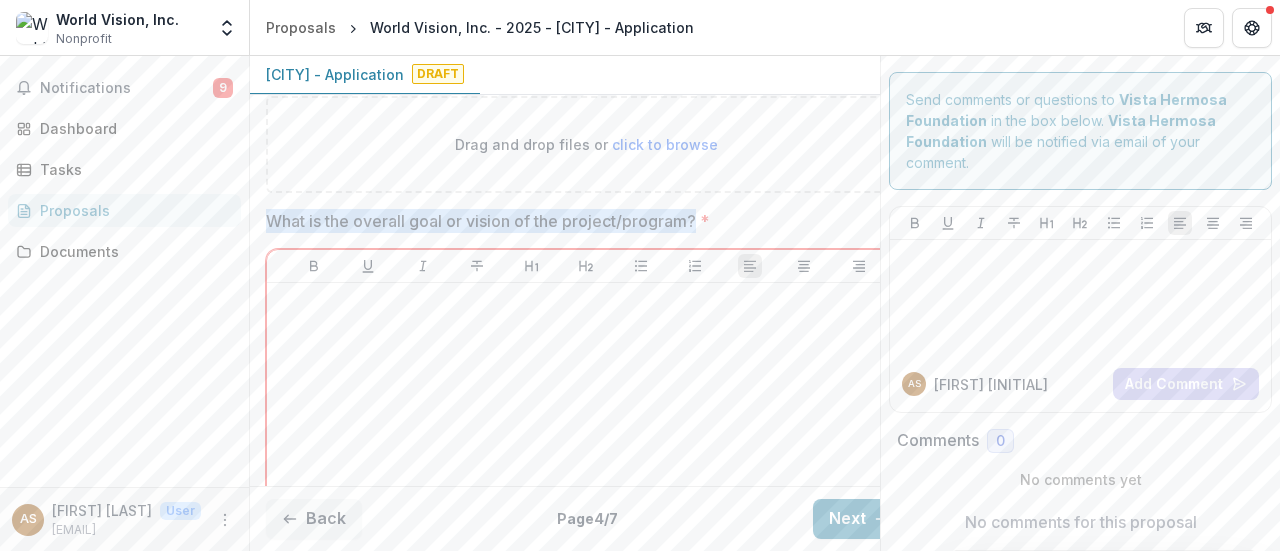 drag, startPoint x: 698, startPoint y: 216, endPoint x: 266, endPoint y: 216, distance: 432 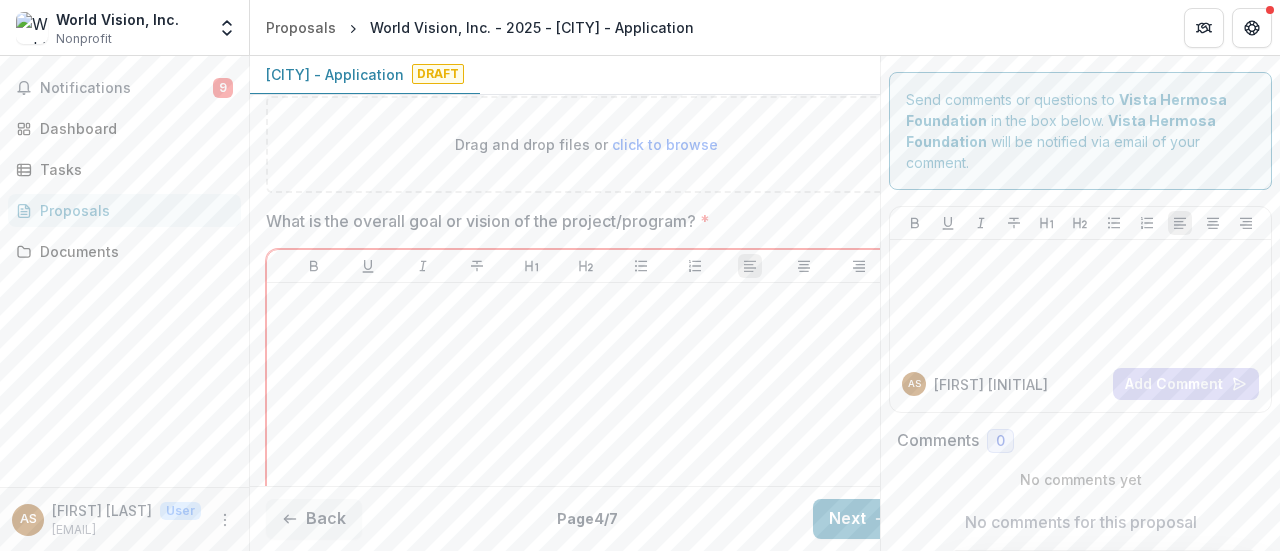 drag, startPoint x: 294, startPoint y: 212, endPoint x: 266, endPoint y: 215, distance: 28.160255 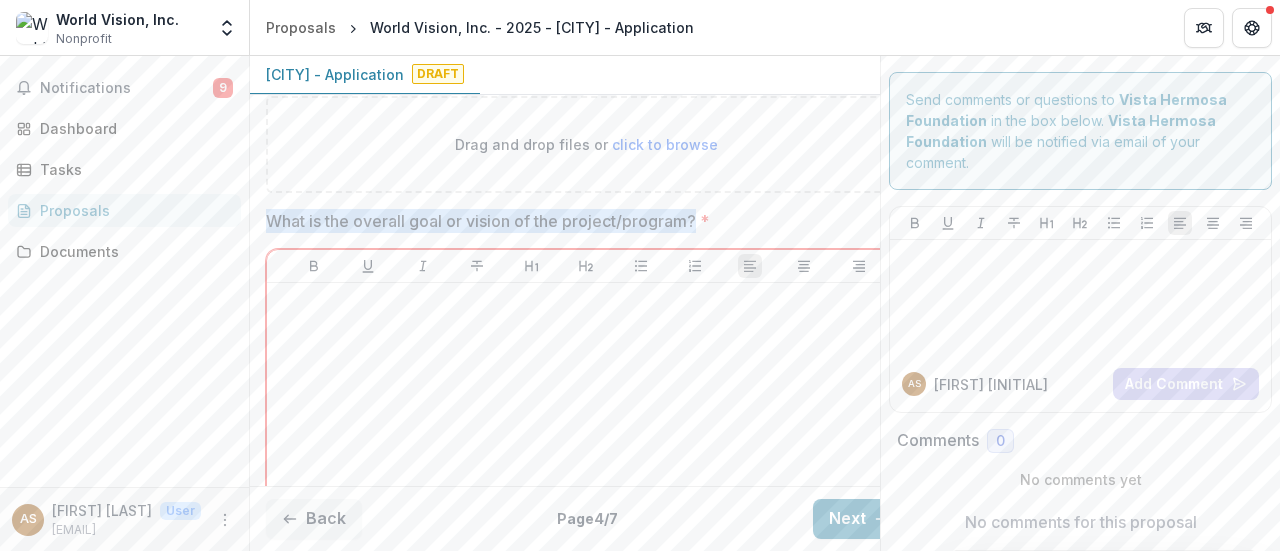 drag, startPoint x: 266, startPoint y: 213, endPoint x: 698, endPoint y: 209, distance: 432.01852 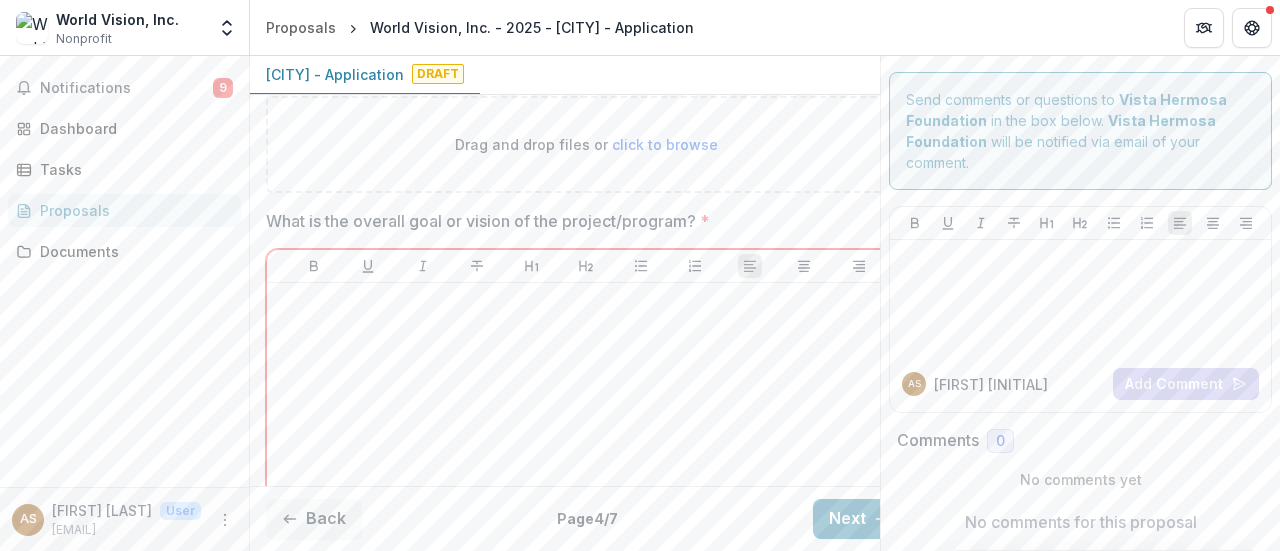 click on "What is the overall goal or vision of the project/program? *" at bounding box center (580, 221) 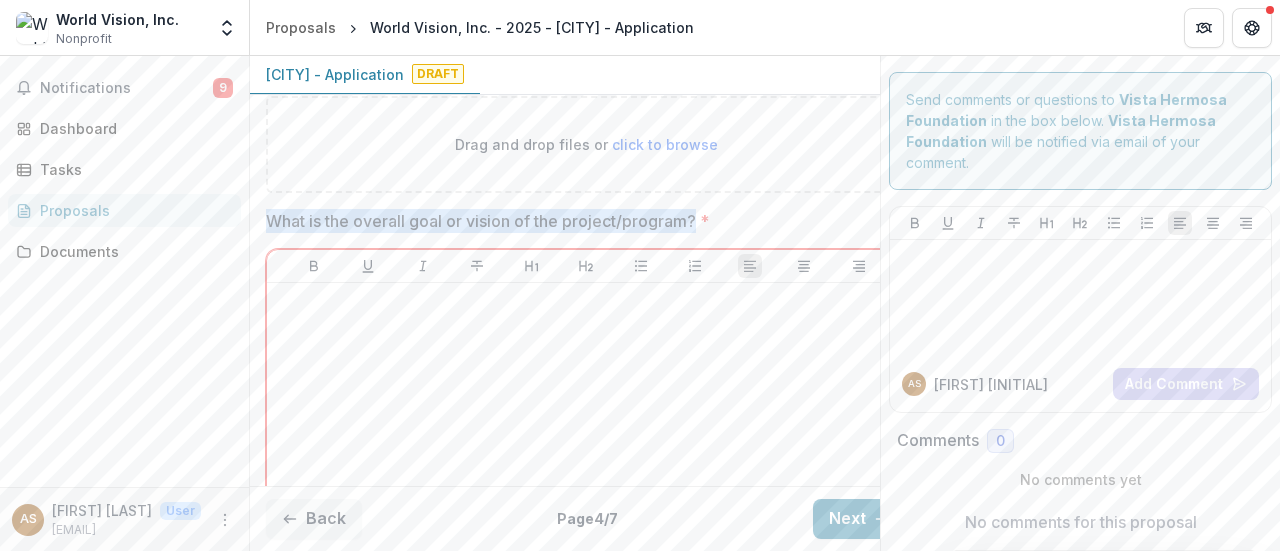drag, startPoint x: 701, startPoint y: 217, endPoint x: 260, endPoint y: 213, distance: 441.01813 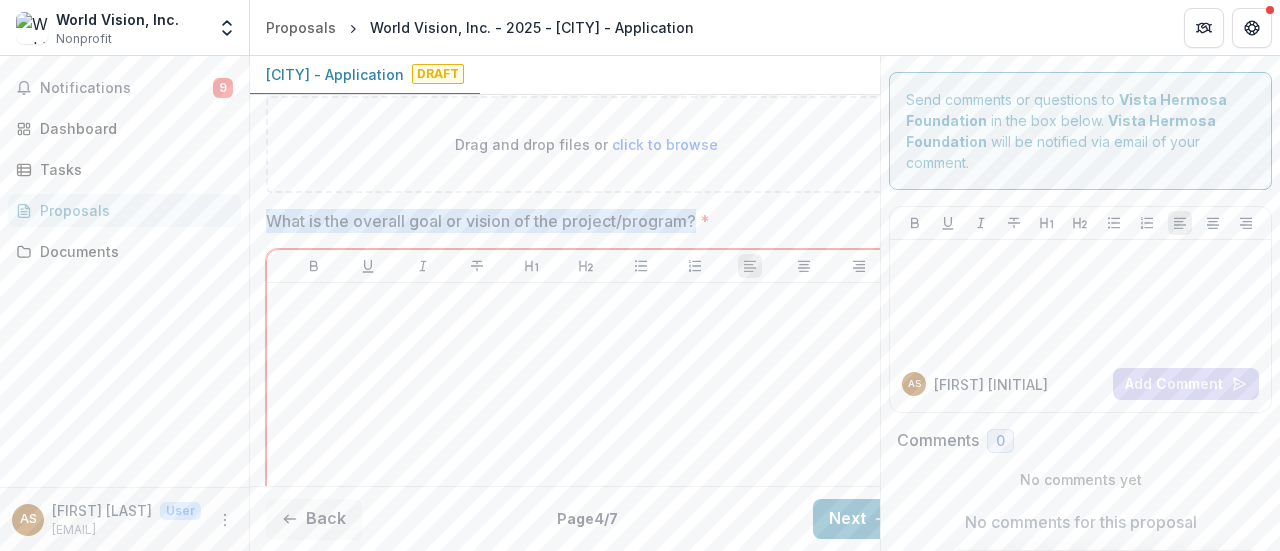 copy on "What is the overall goal or vision of the project/program?" 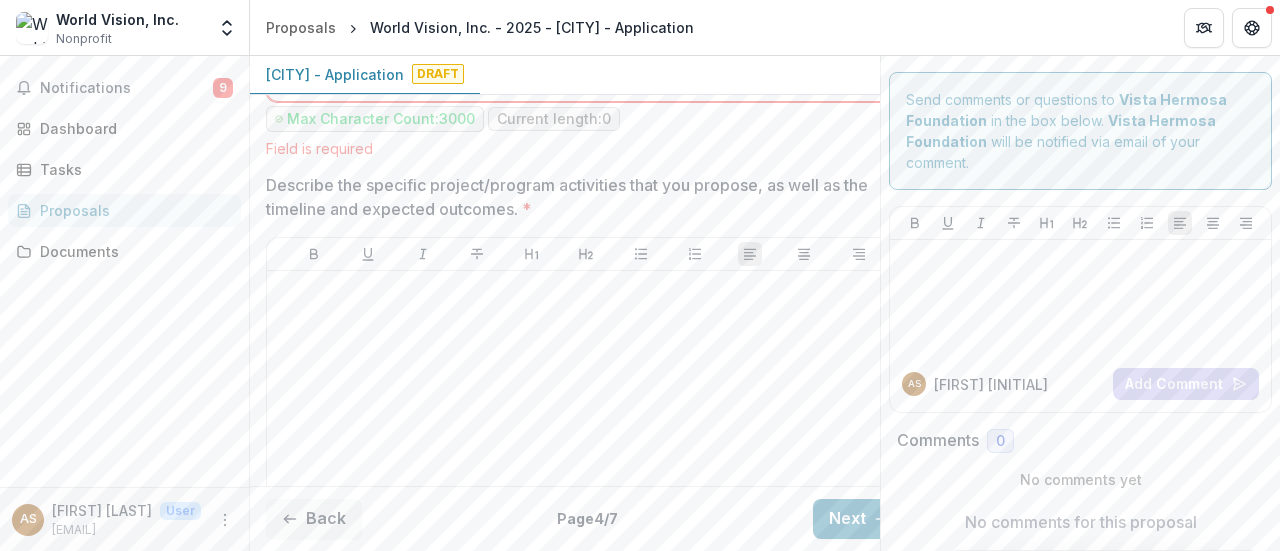 scroll, scrollTop: 2600, scrollLeft: 0, axis: vertical 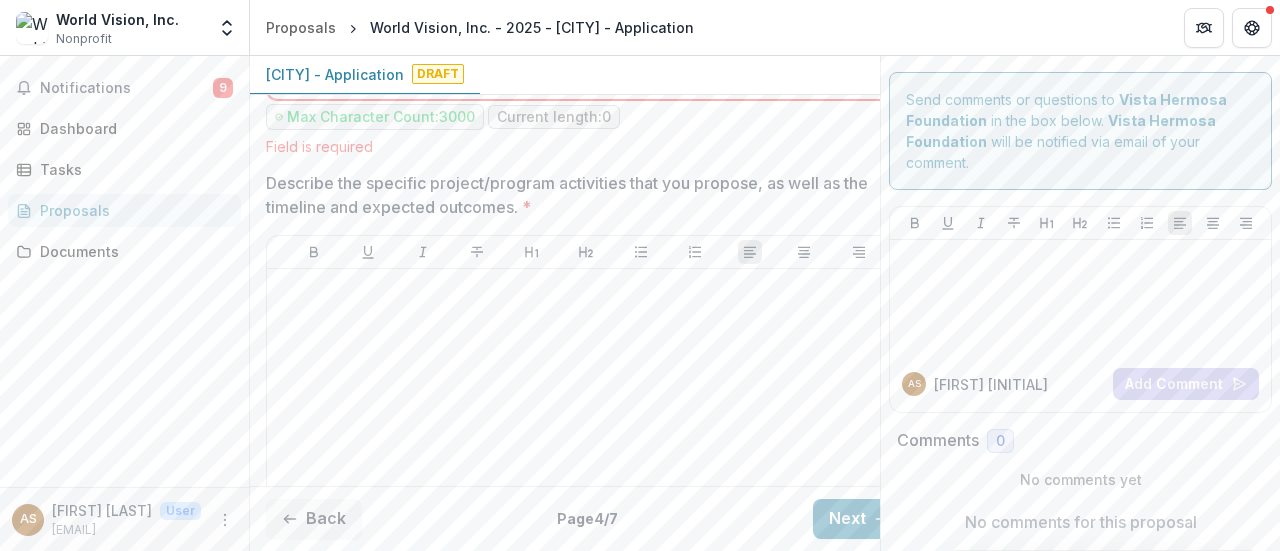 click on "Describe the specific project/program activities that you propose, as well as the timeline and expected outcomes. *" at bounding box center [580, 195] 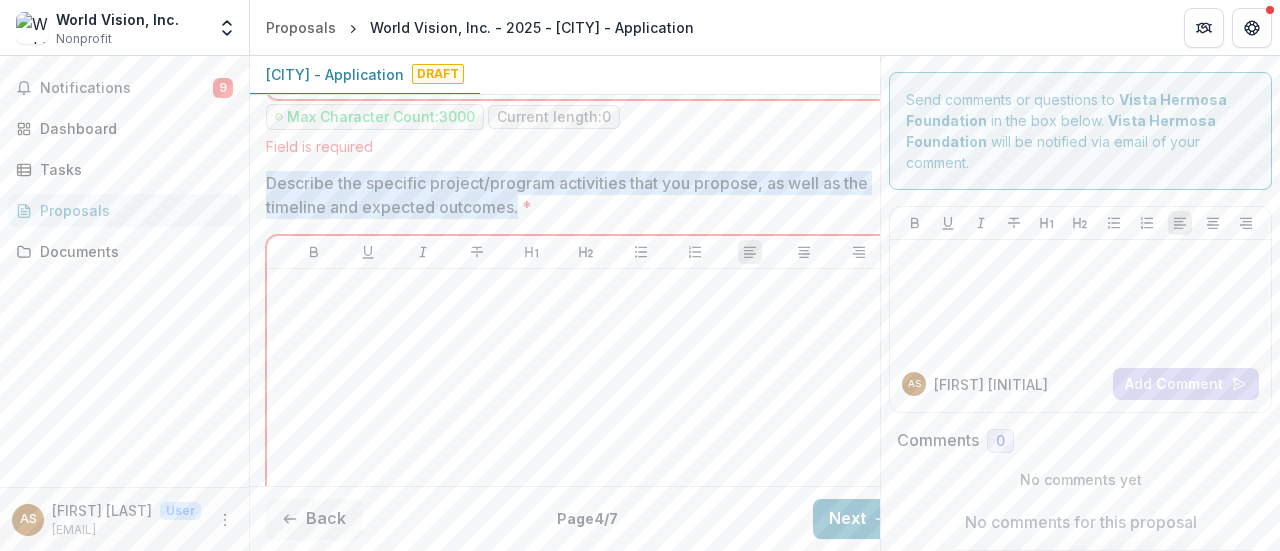 drag, startPoint x: 264, startPoint y: 174, endPoint x: 488, endPoint y: 189, distance: 224.50166 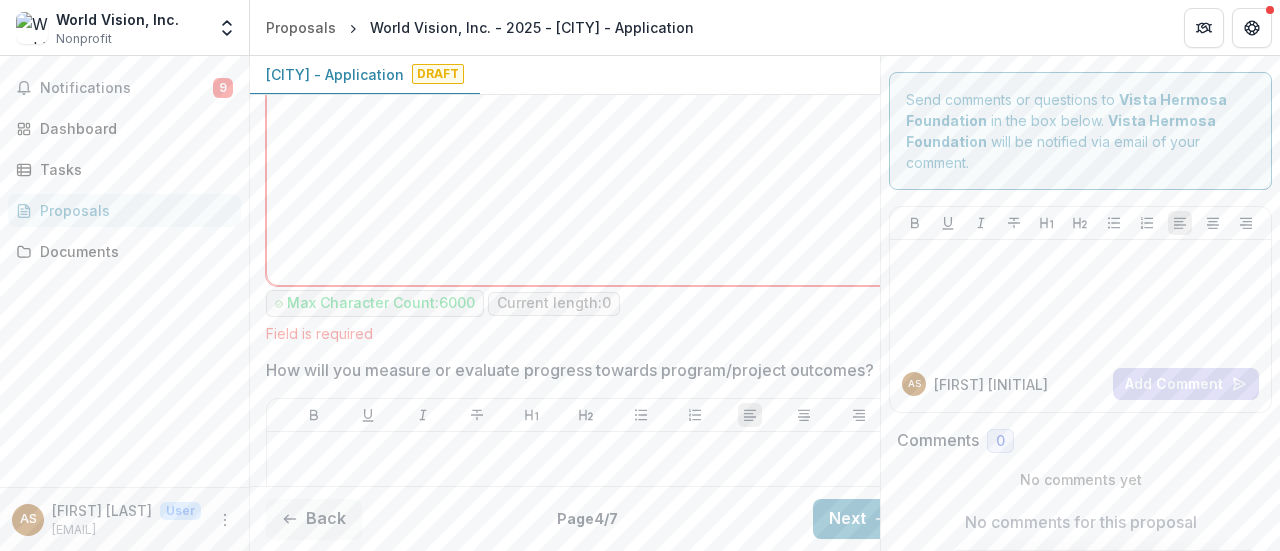 scroll, scrollTop: 3000, scrollLeft: 0, axis: vertical 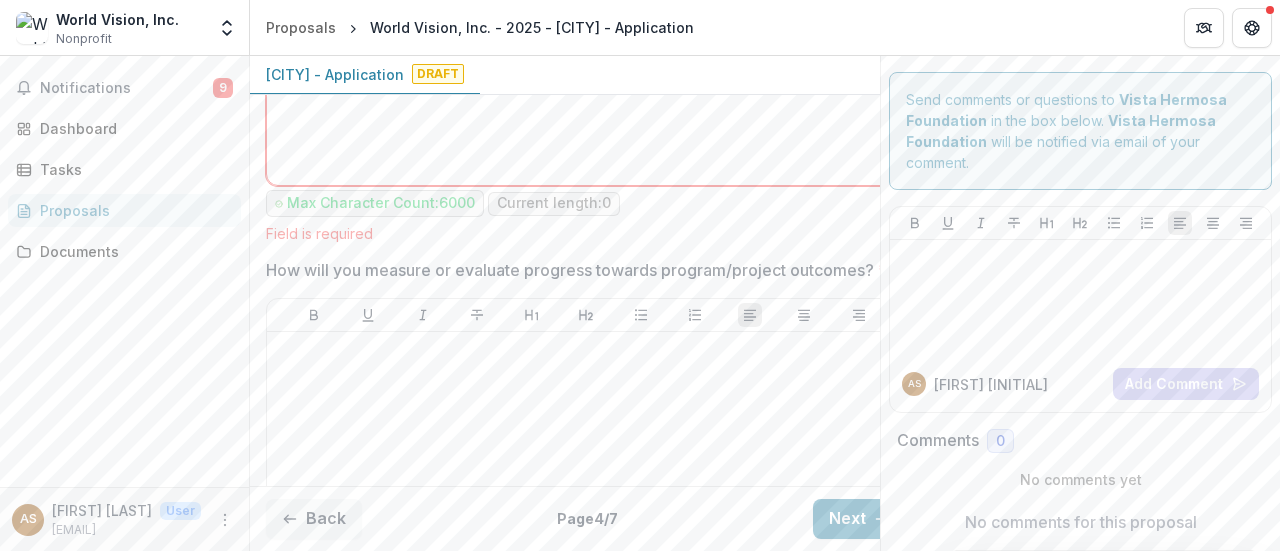 click on "How will you measure or evaluate progress towards program/project outcomes? *" at bounding box center (580, 270) 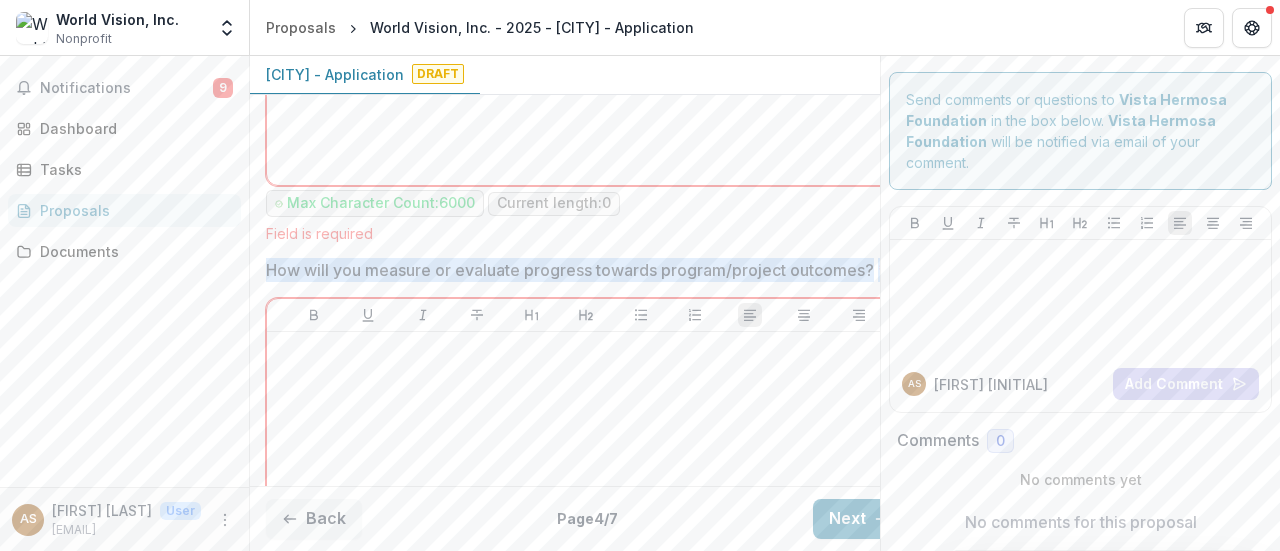 scroll, scrollTop: 3000, scrollLeft: 48, axis: both 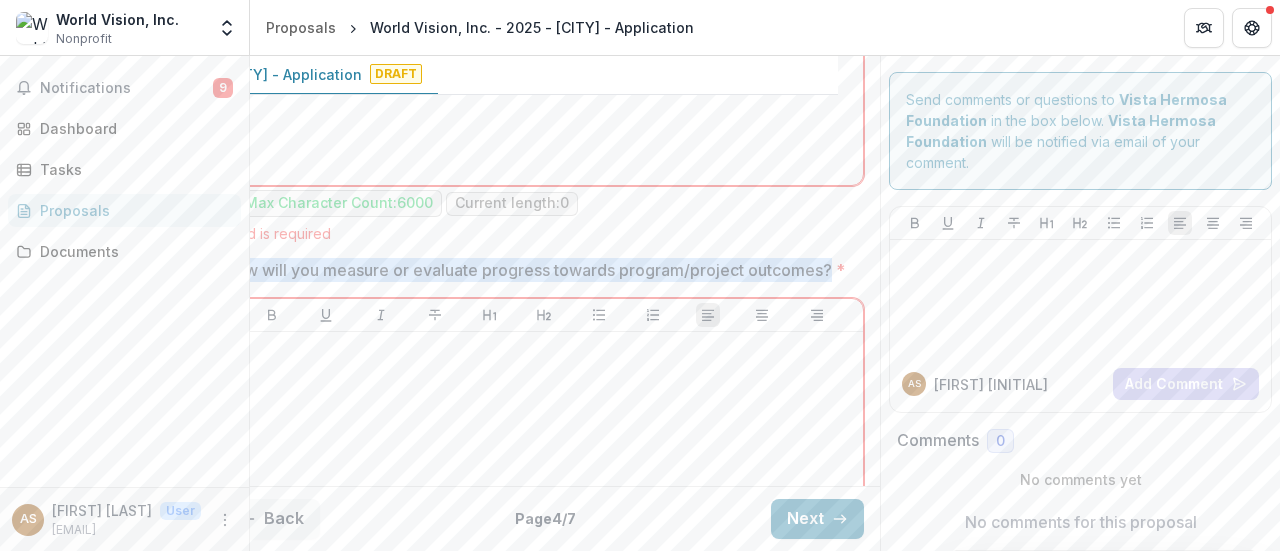 drag, startPoint x: 269, startPoint y: 262, endPoint x: 825, endPoint y: 268, distance: 556.03235 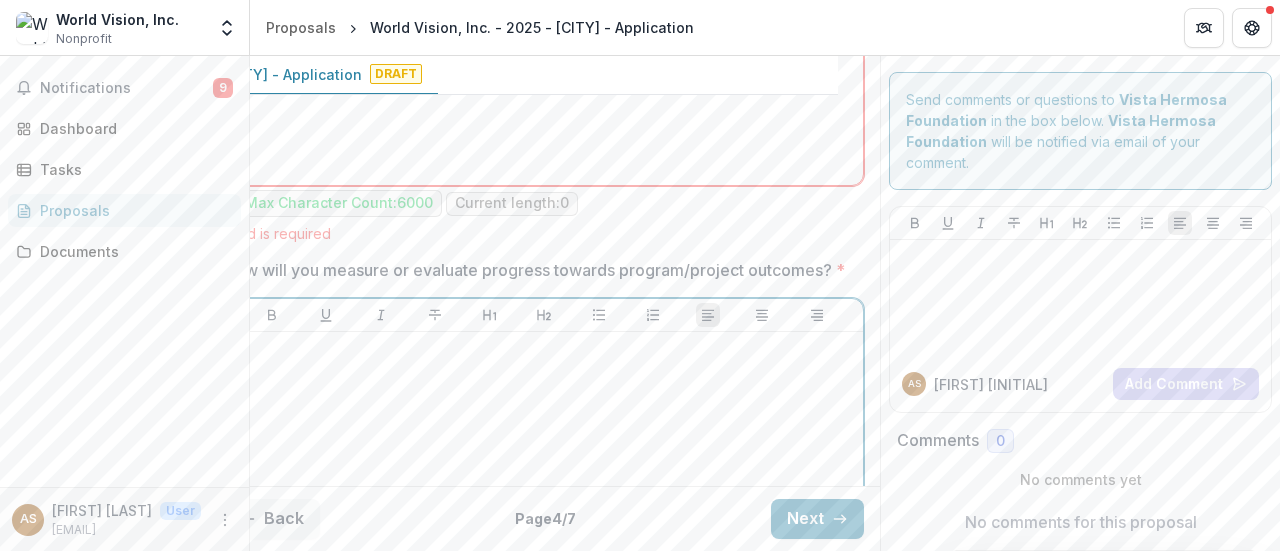 scroll, scrollTop: 3000, scrollLeft: 0, axis: vertical 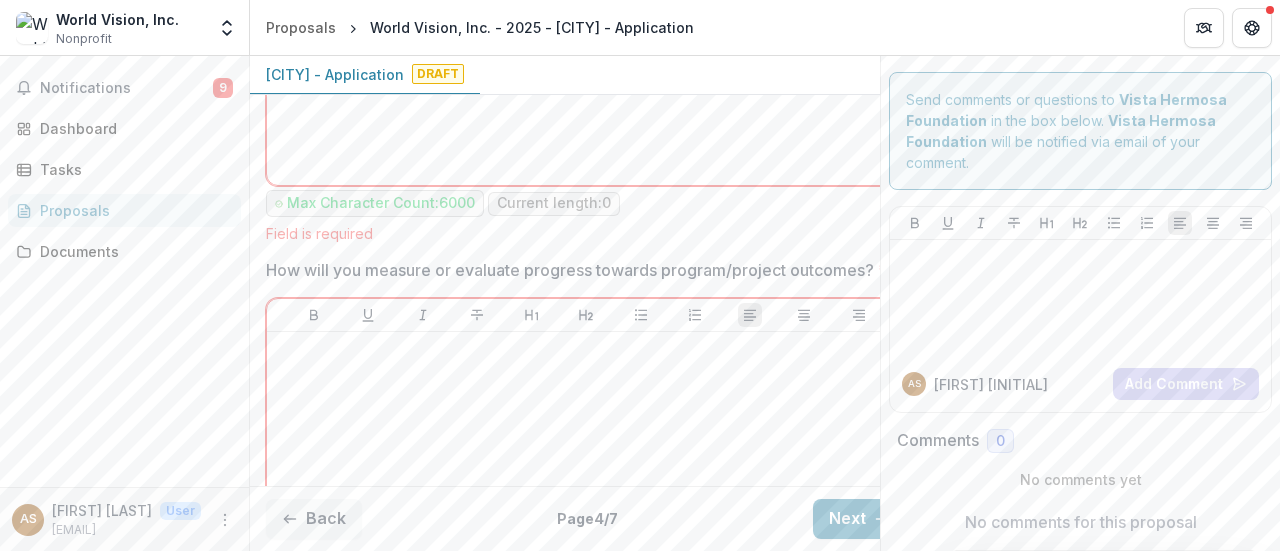 click on "How will you measure or evaluate progress towards program/project outcomes? *" at bounding box center (580, 270) 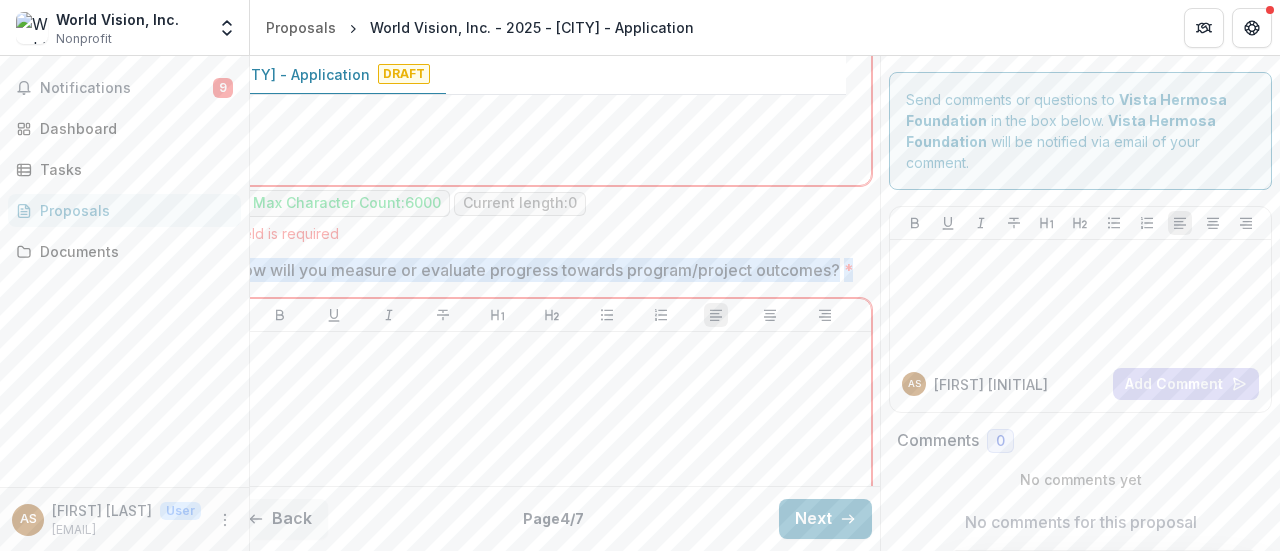 scroll, scrollTop: 3000, scrollLeft: 48, axis: both 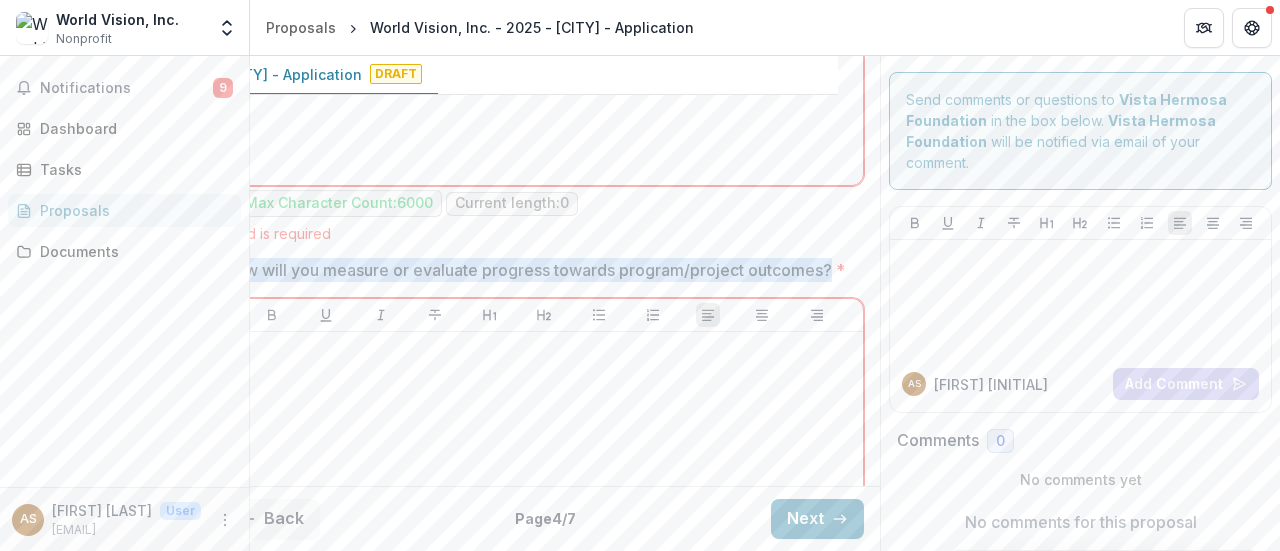 drag, startPoint x: 270, startPoint y: 257, endPoint x: 831, endPoint y: 263, distance: 561.0321 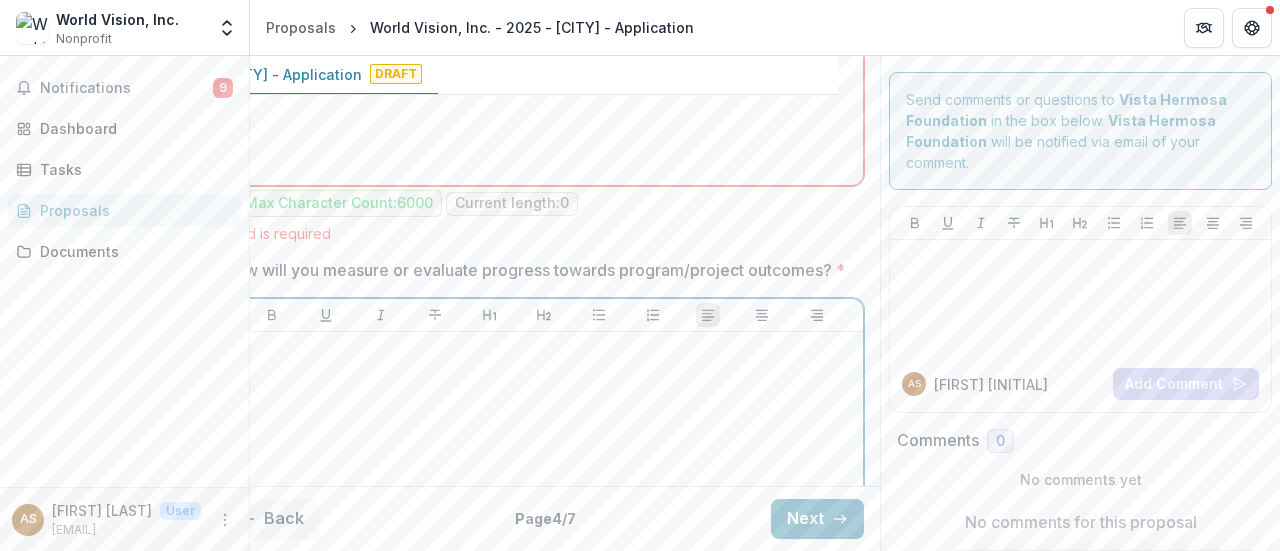 scroll, scrollTop: 3000, scrollLeft: 0, axis: vertical 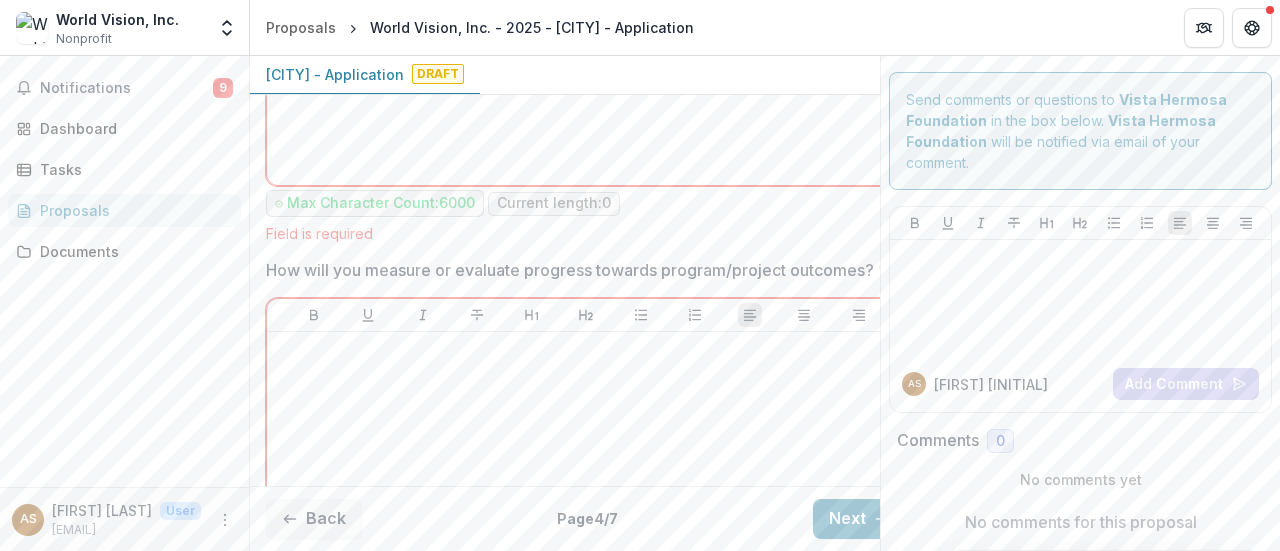 click on "How will you measure or evaluate progress towards program/project outcomes? *" at bounding box center [580, 270] 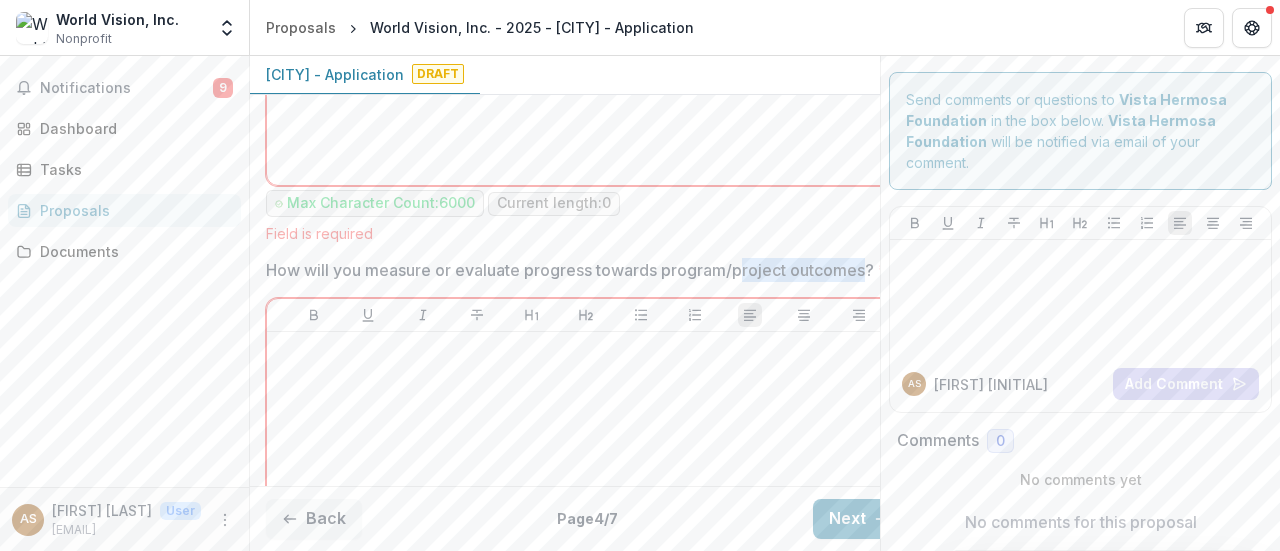 drag, startPoint x: 868, startPoint y: 260, endPoint x: 743, endPoint y: 262, distance: 125.016 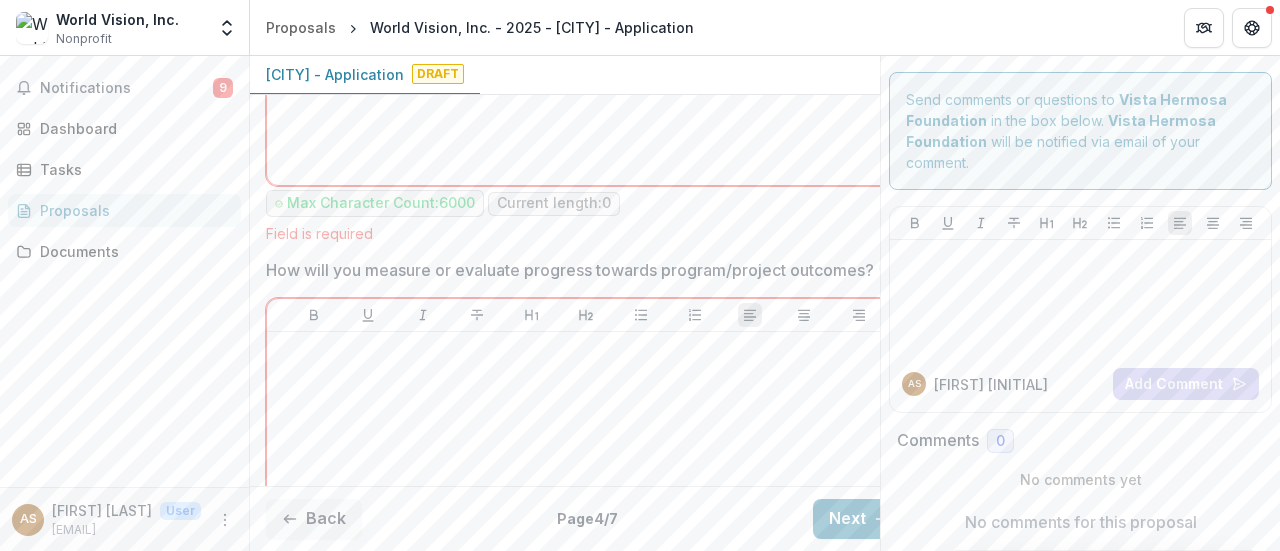 click on "How will you measure or evaluate progress towards program/project outcomes? *" at bounding box center (580, 270) 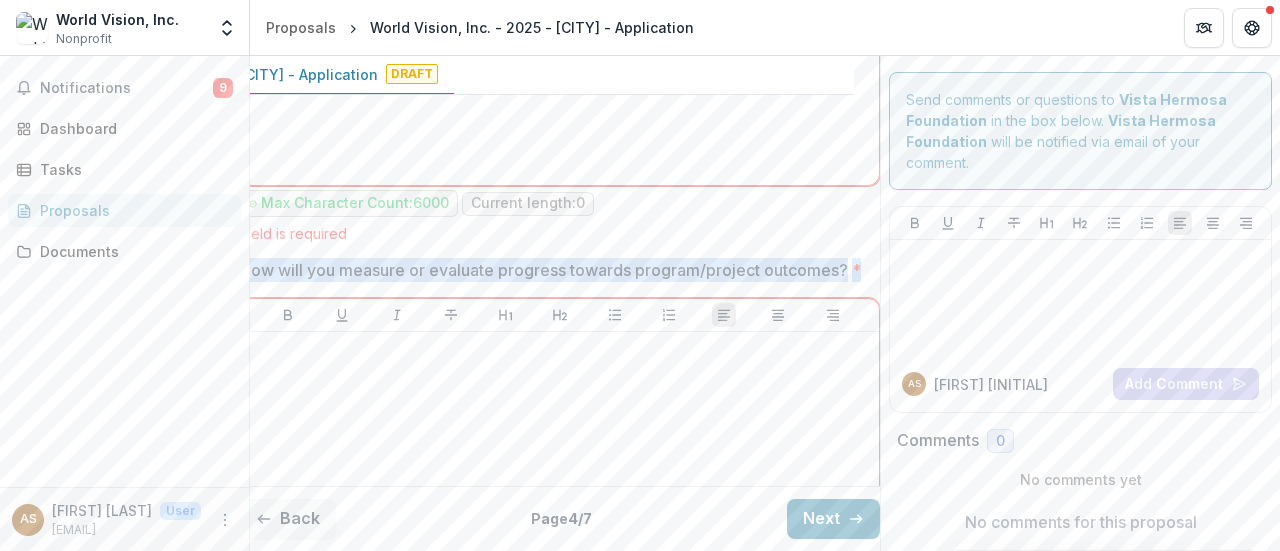 scroll, scrollTop: 3000, scrollLeft: 48, axis: both 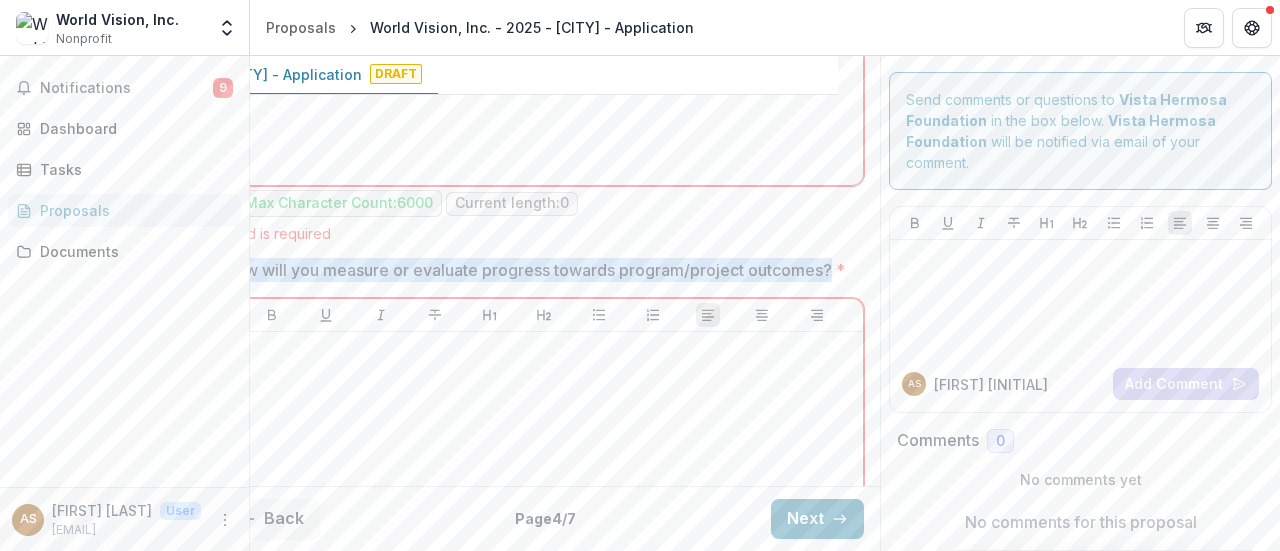 drag, startPoint x: 270, startPoint y: 263, endPoint x: 832, endPoint y: 263, distance: 562 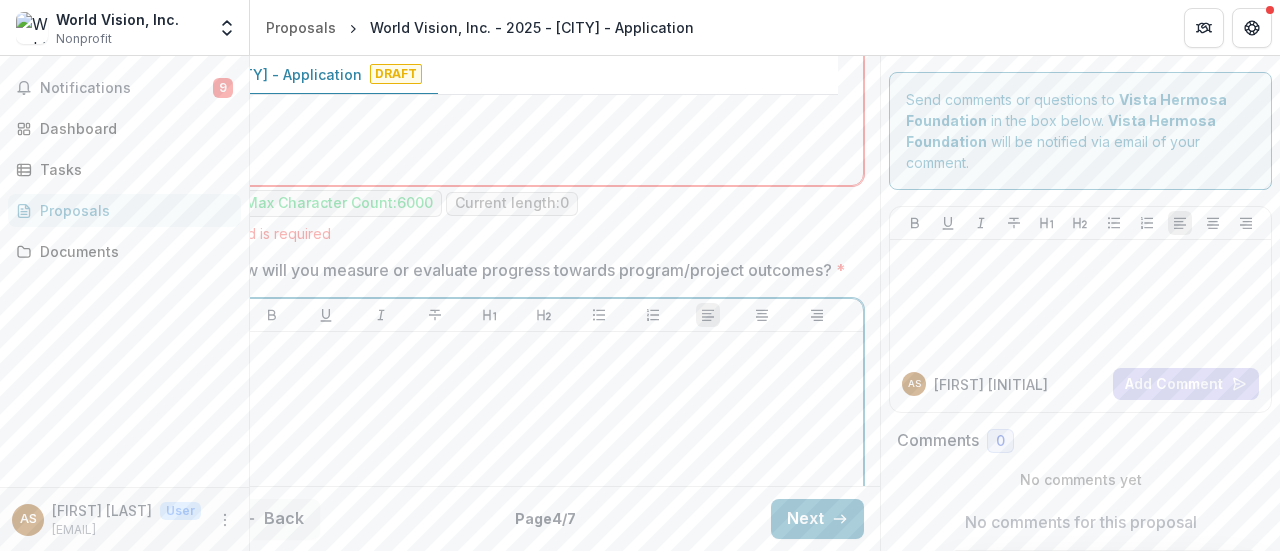 scroll, scrollTop: 3000, scrollLeft: 0, axis: vertical 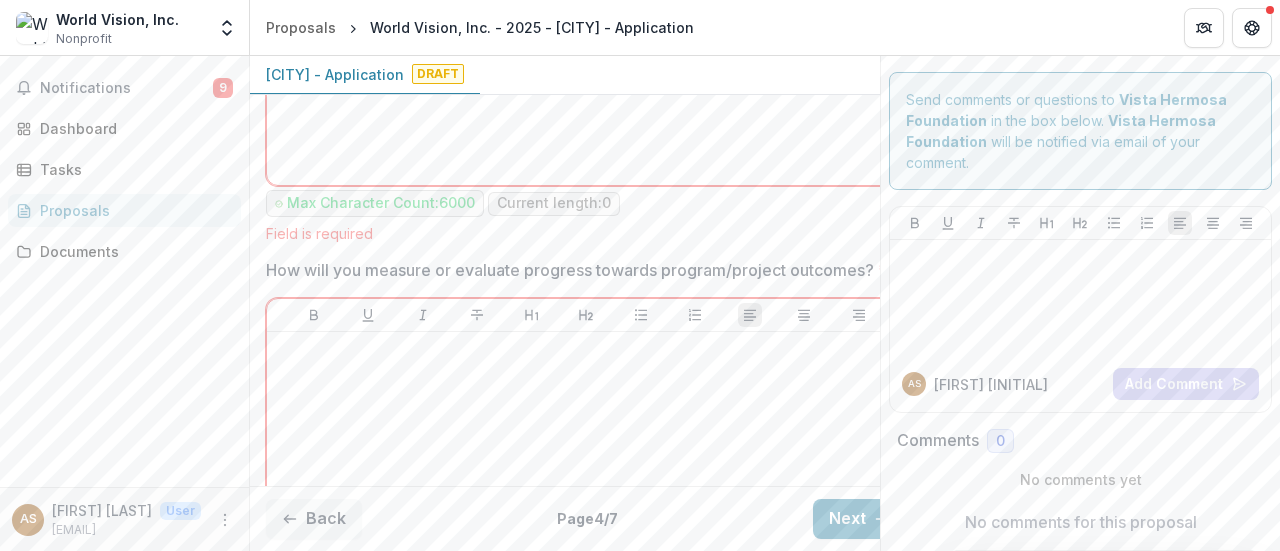 click on "How will you measure or evaluate progress towards program/project outcomes? *" at bounding box center [580, 270] 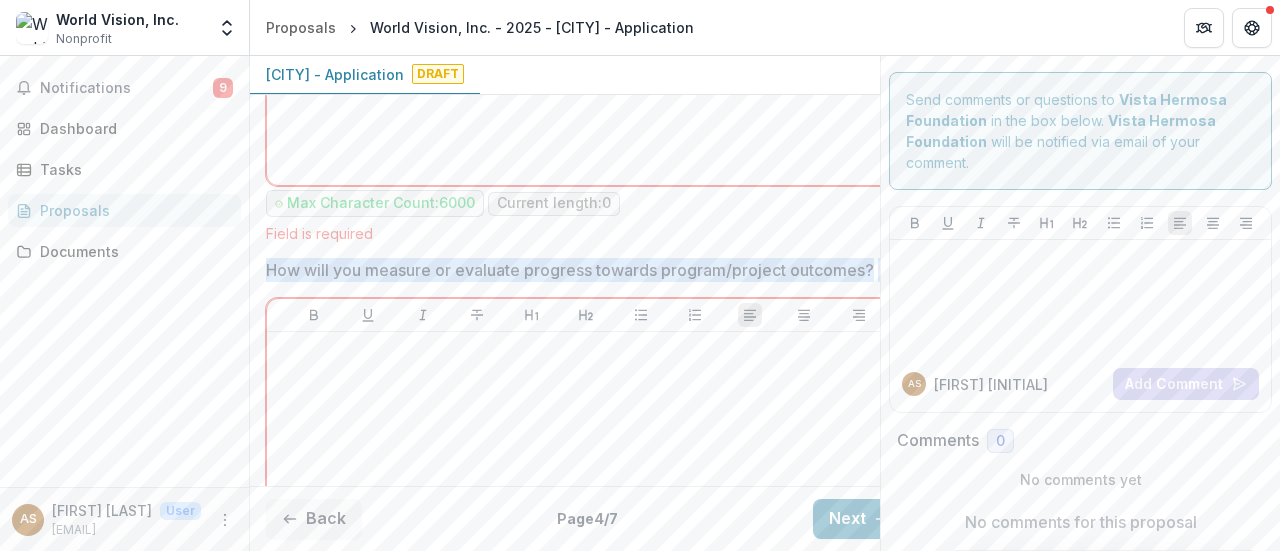drag, startPoint x: 270, startPoint y: 260, endPoint x: 748, endPoint y: 273, distance: 478.17676 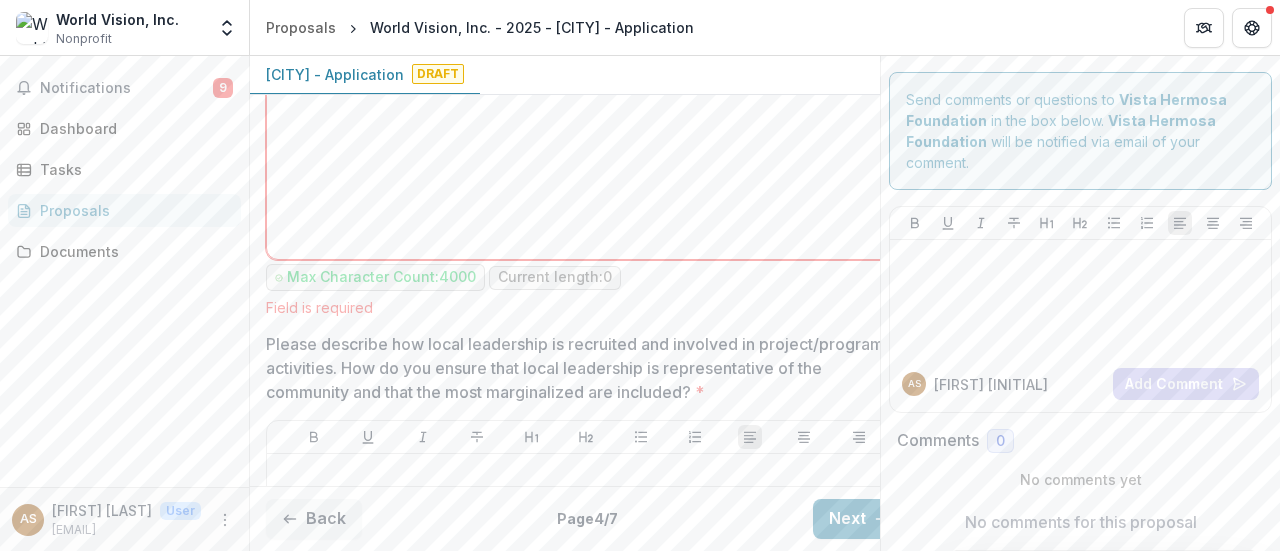 scroll, scrollTop: 3400, scrollLeft: 0, axis: vertical 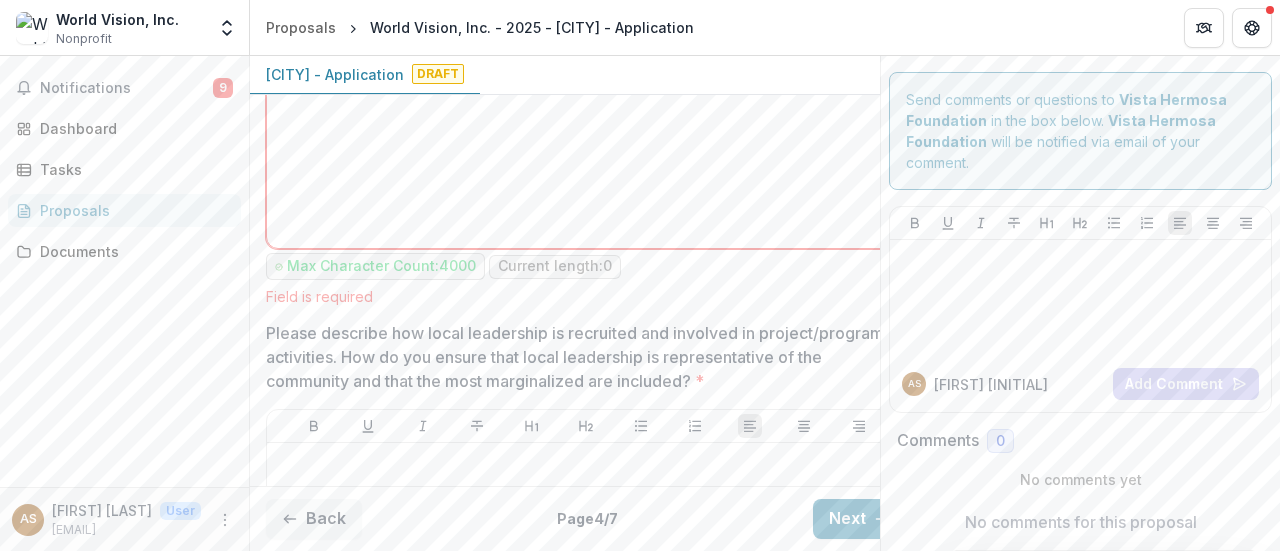click on "Please describe how local leadership is recruited and involved in project/program activities. How do you ensure that local leadership is representative of the community and that the most marginalized are included? *" at bounding box center [580, 357] 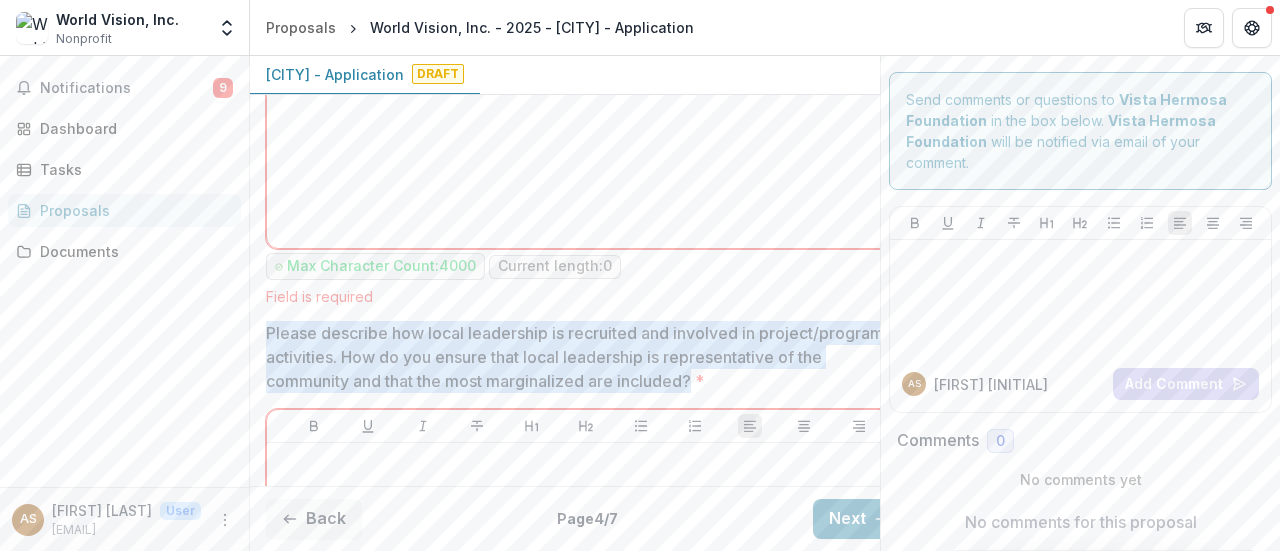 drag, startPoint x: 268, startPoint y: 321, endPoint x: 698, endPoint y: 369, distance: 432.67078 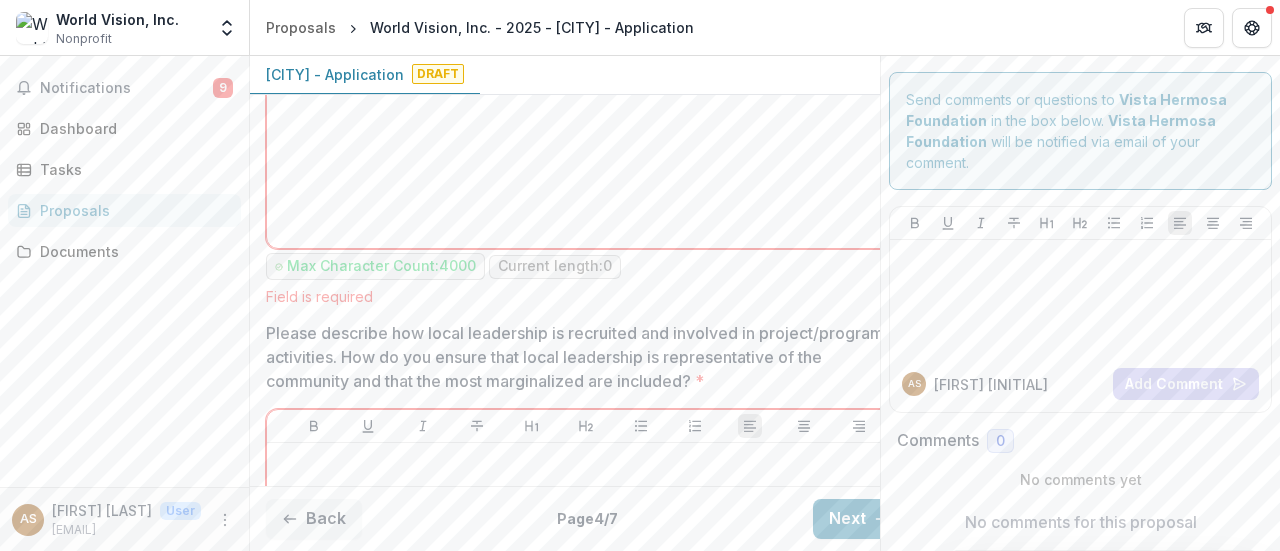 click on "Please describe how local leadership is recruited and involved in project/program activities. How do you ensure that local leadership is representative of the community and that the most marginalized are included? *" at bounding box center (580, 357) 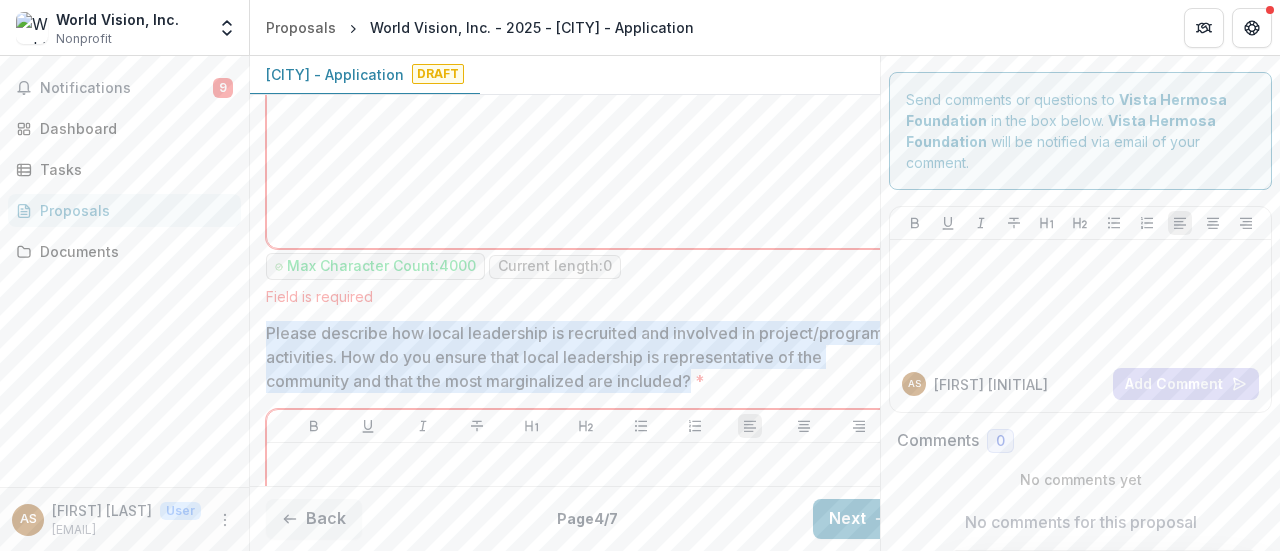 drag, startPoint x: 698, startPoint y: 373, endPoint x: 258, endPoint y: 321, distance: 443.06207 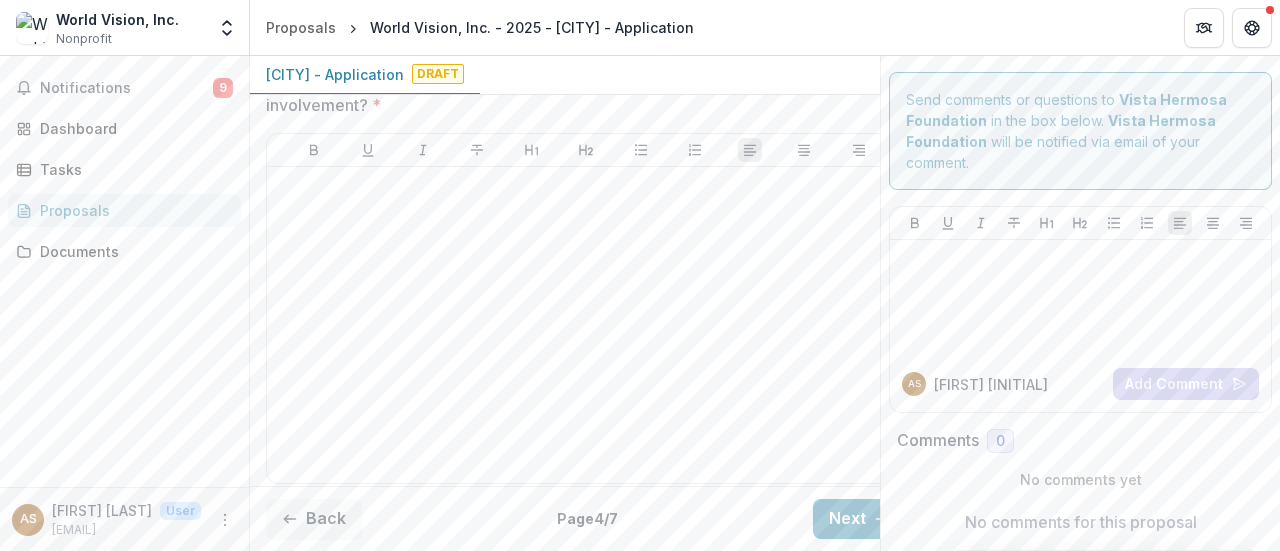 scroll, scrollTop: 4217, scrollLeft: 0, axis: vertical 